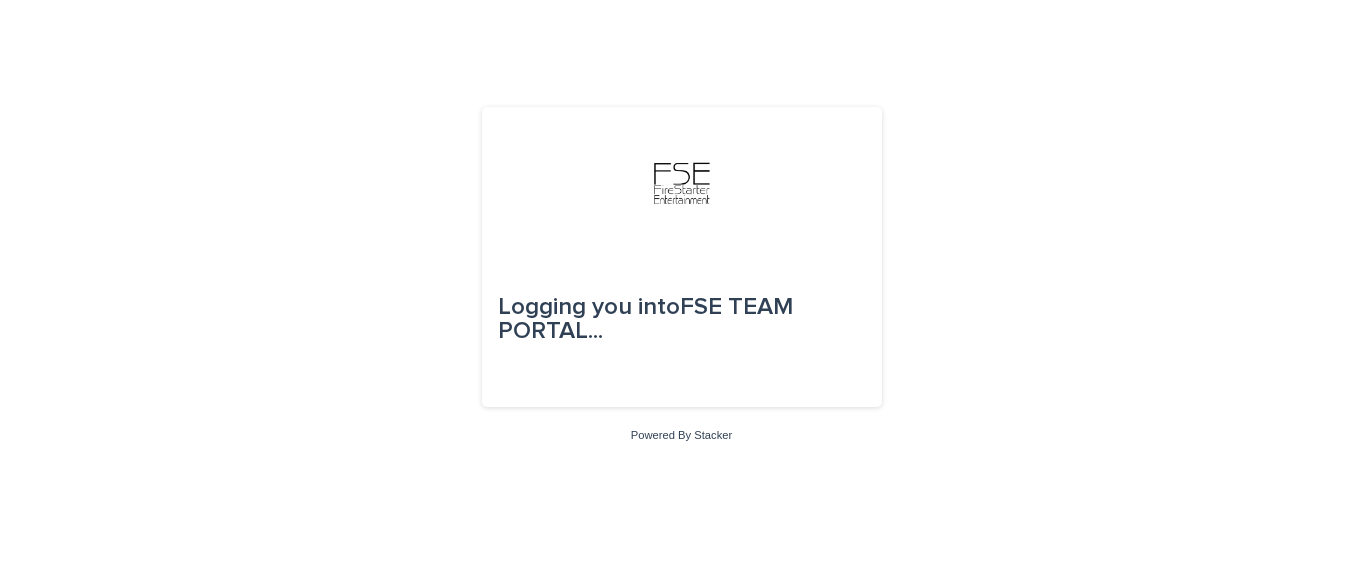 scroll, scrollTop: 0, scrollLeft: 0, axis: both 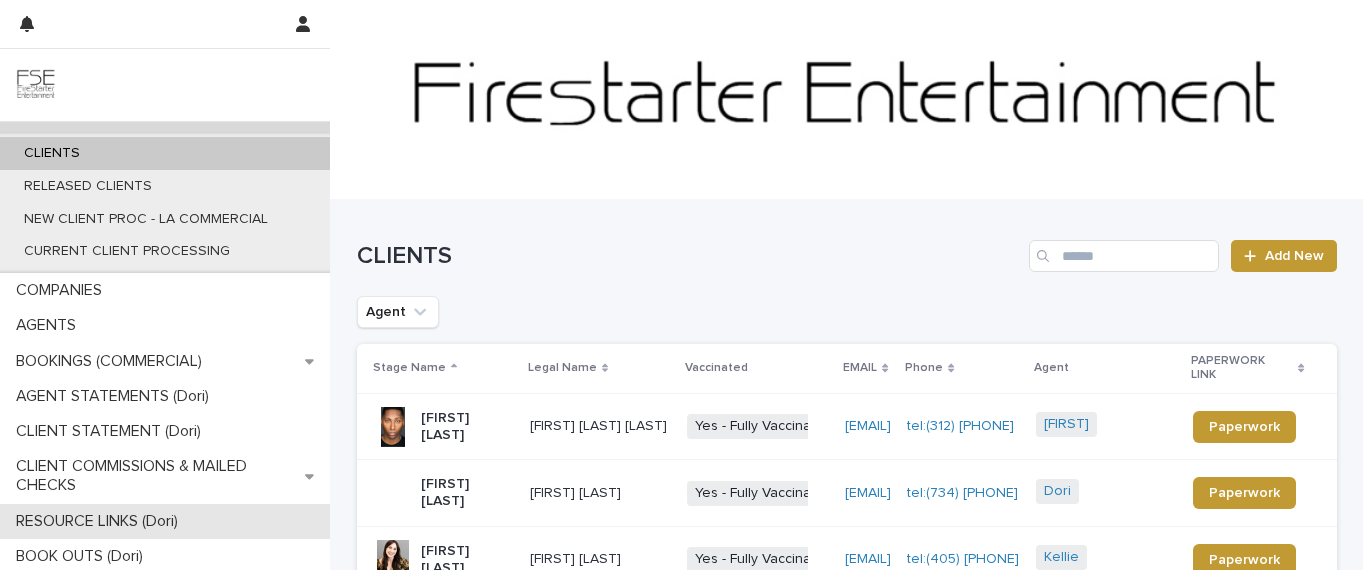 click on "RESOURCE LINKS (Dori)" at bounding box center (101, 521) 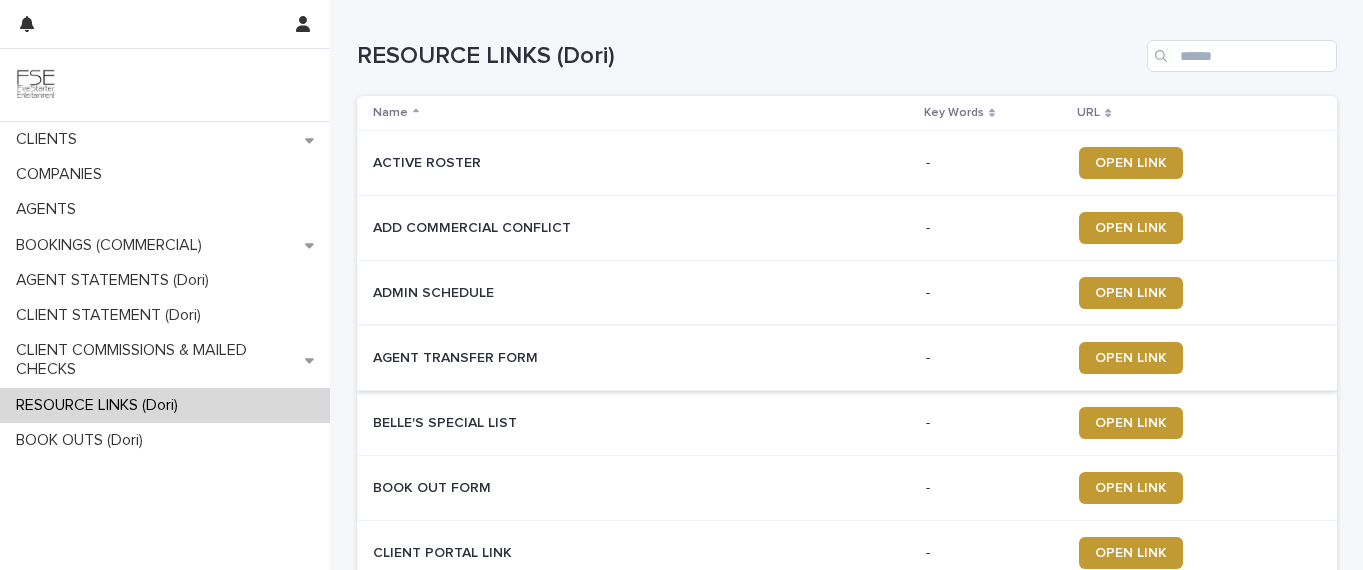 scroll, scrollTop: 0, scrollLeft: 0, axis: both 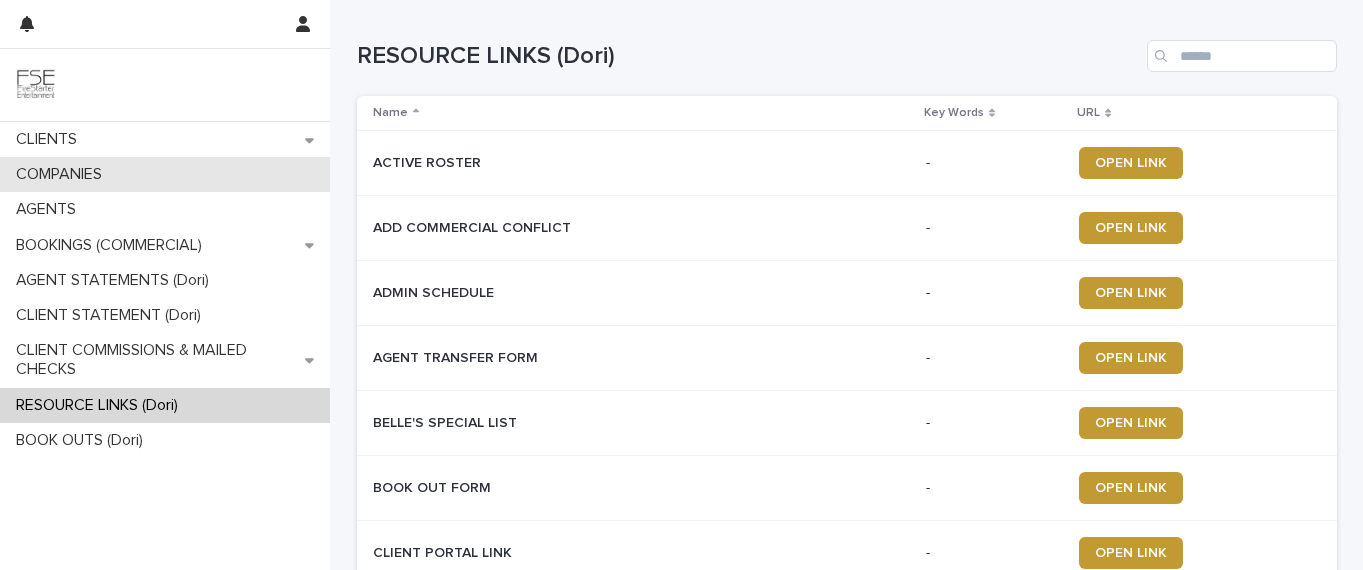 click on "COMPANIES" at bounding box center [63, 174] 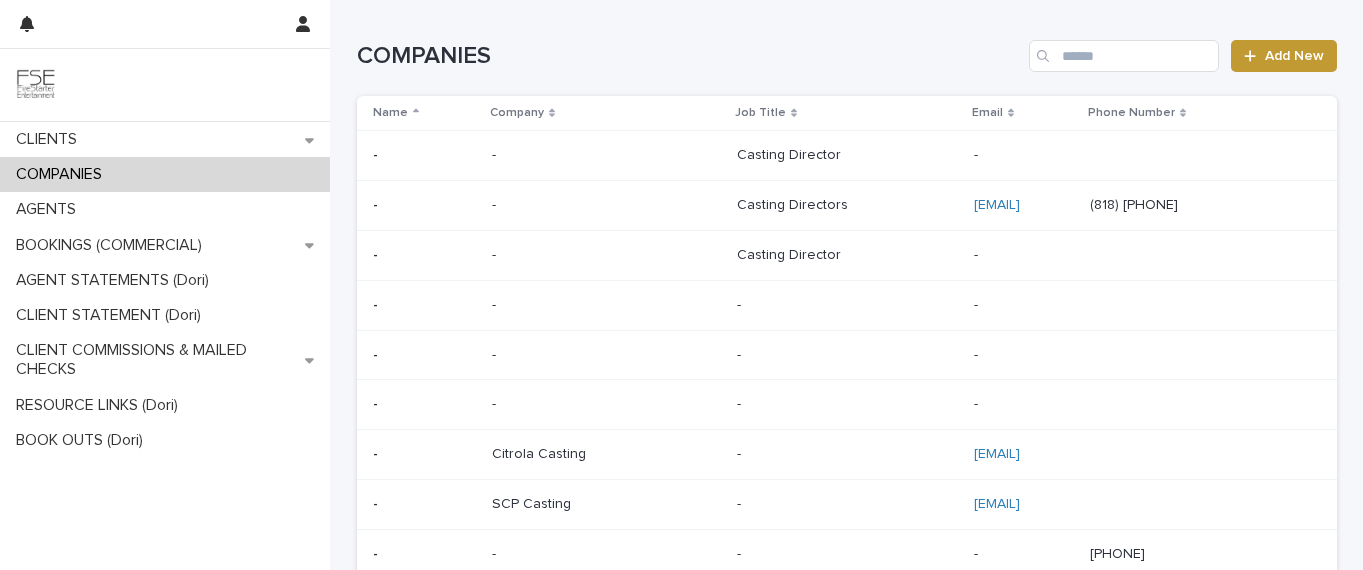 scroll, scrollTop: 0, scrollLeft: 0, axis: both 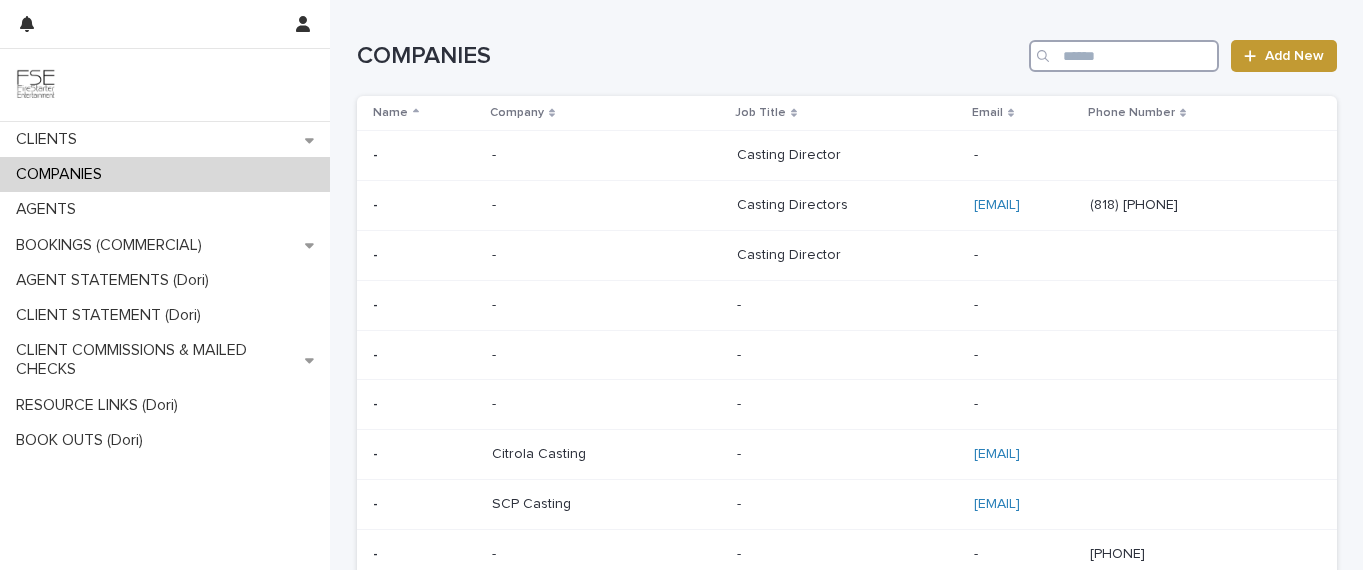 click at bounding box center [1124, 56] 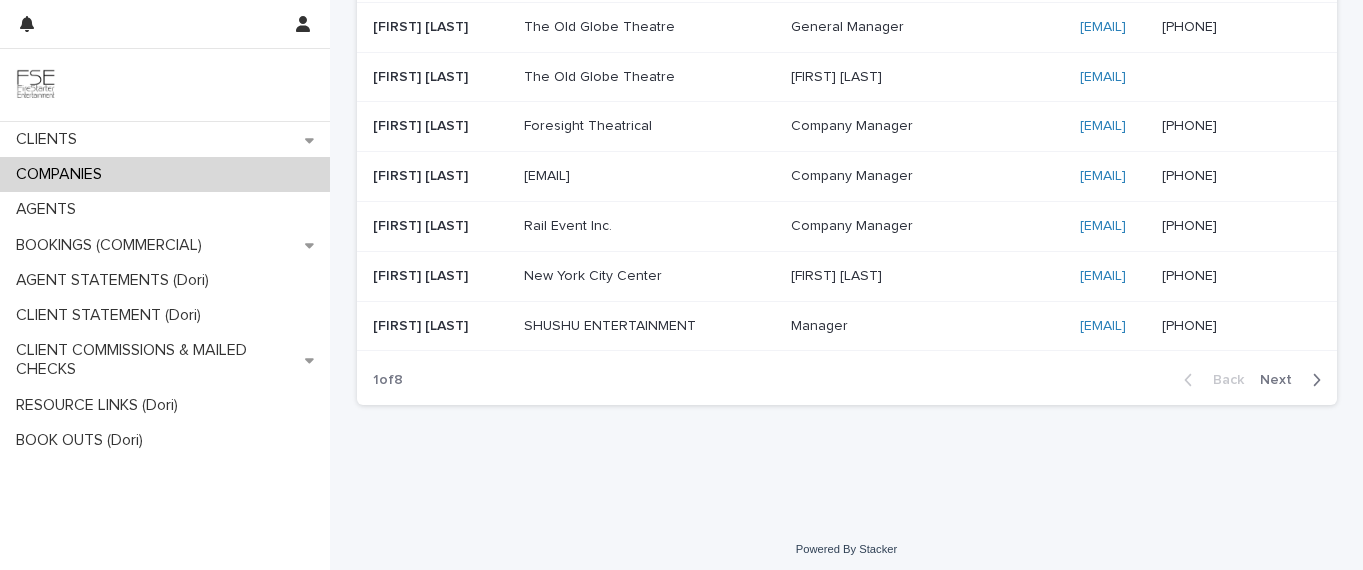 scroll, scrollTop: 277, scrollLeft: 0, axis: vertical 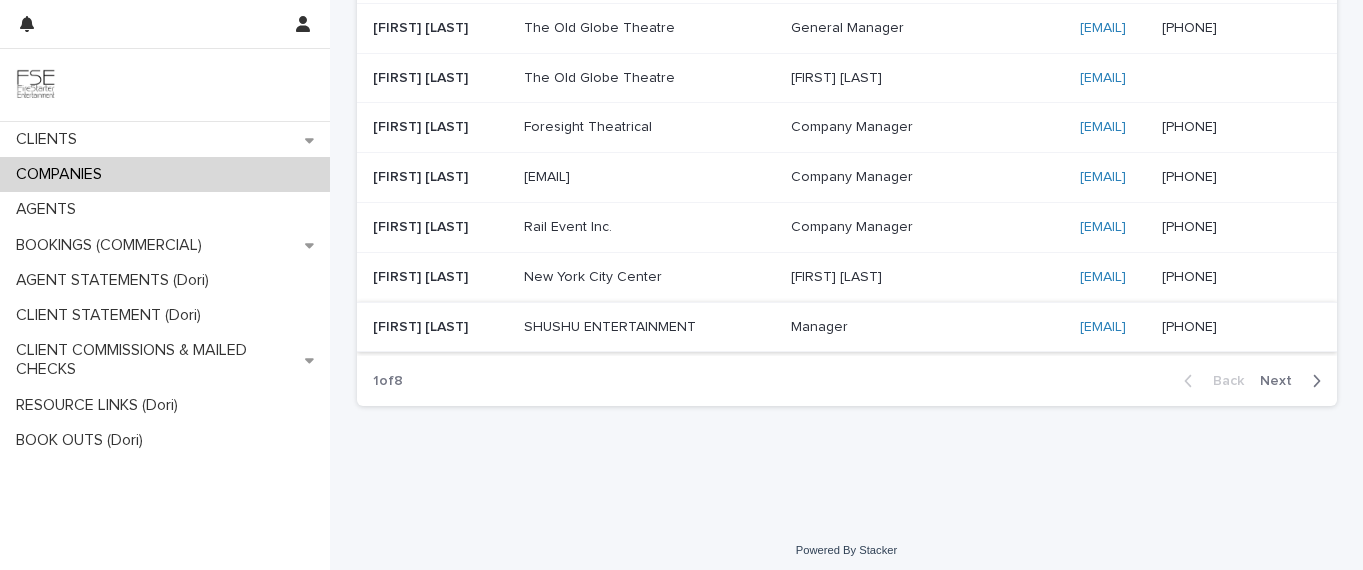 type on "*******" 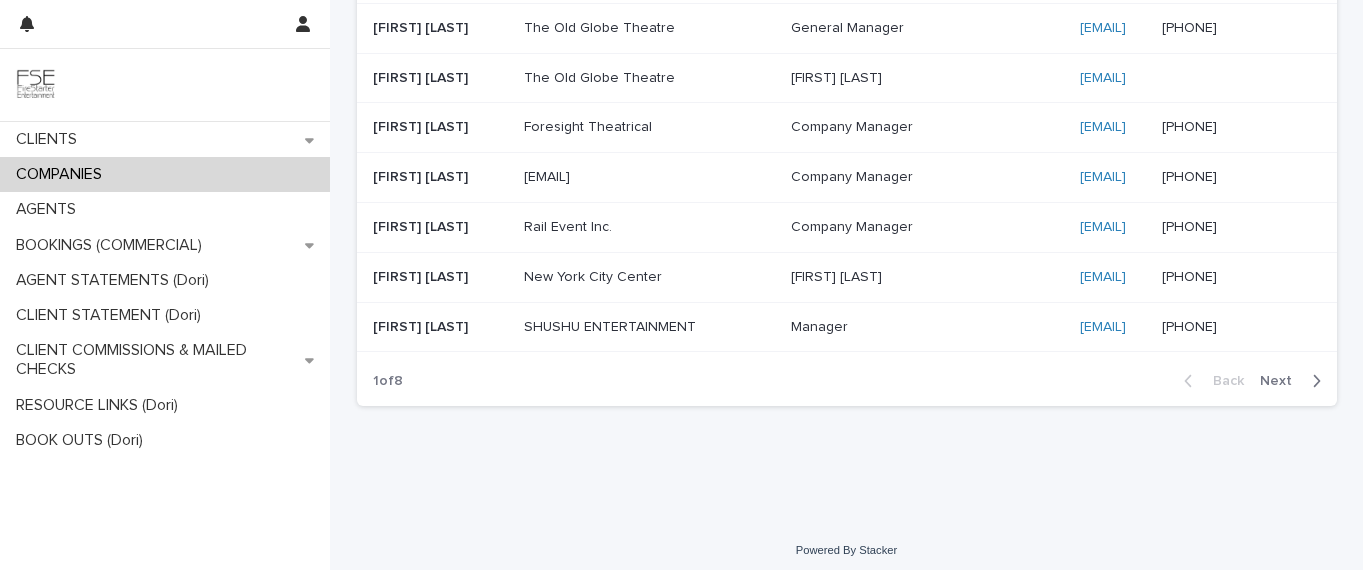 click on "[FIRST] [LAST]" at bounding box center (422, 325) 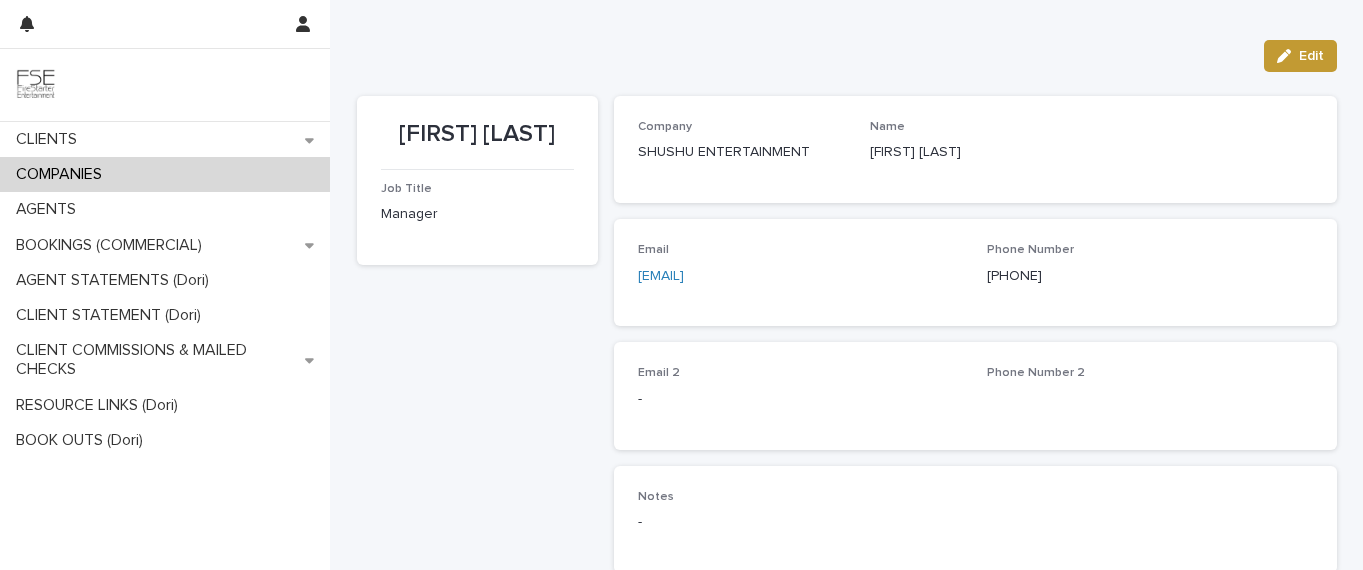scroll, scrollTop: 0, scrollLeft: 0, axis: both 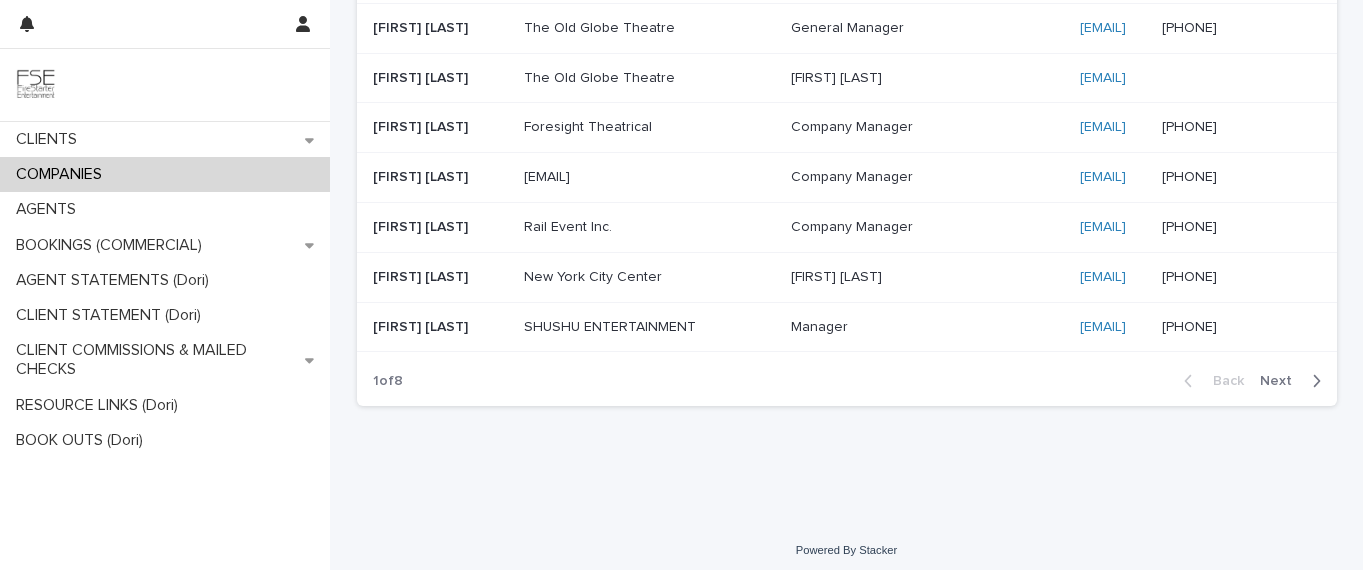 click on "Next" at bounding box center [1282, 381] 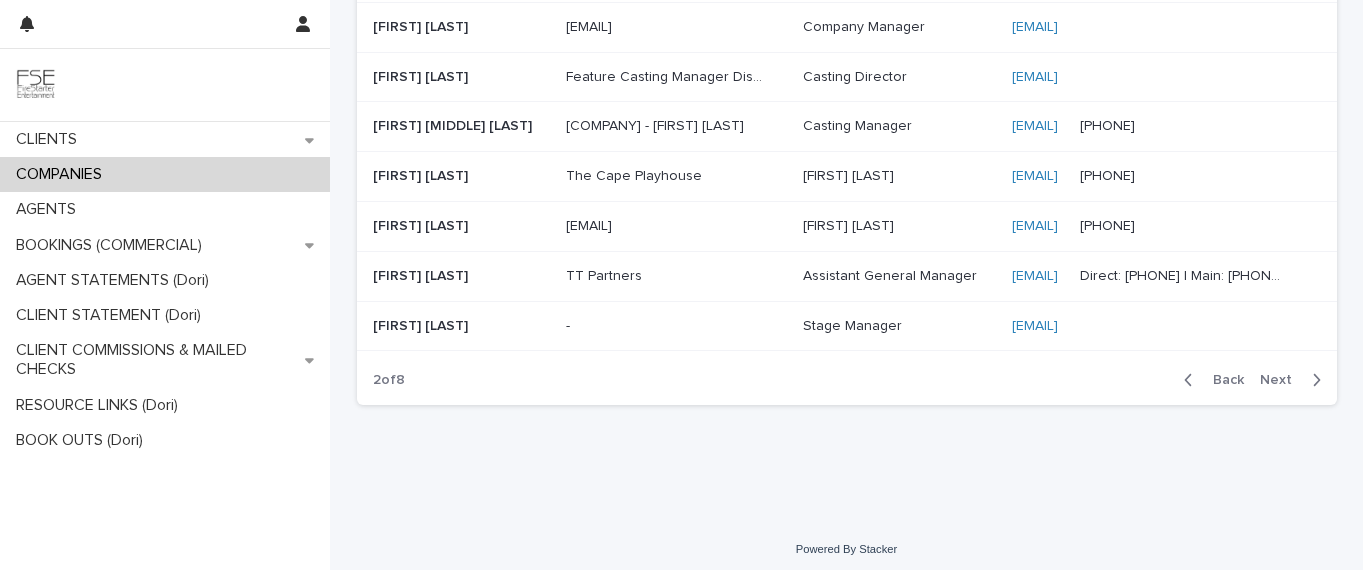 scroll, scrollTop: 277, scrollLeft: 0, axis: vertical 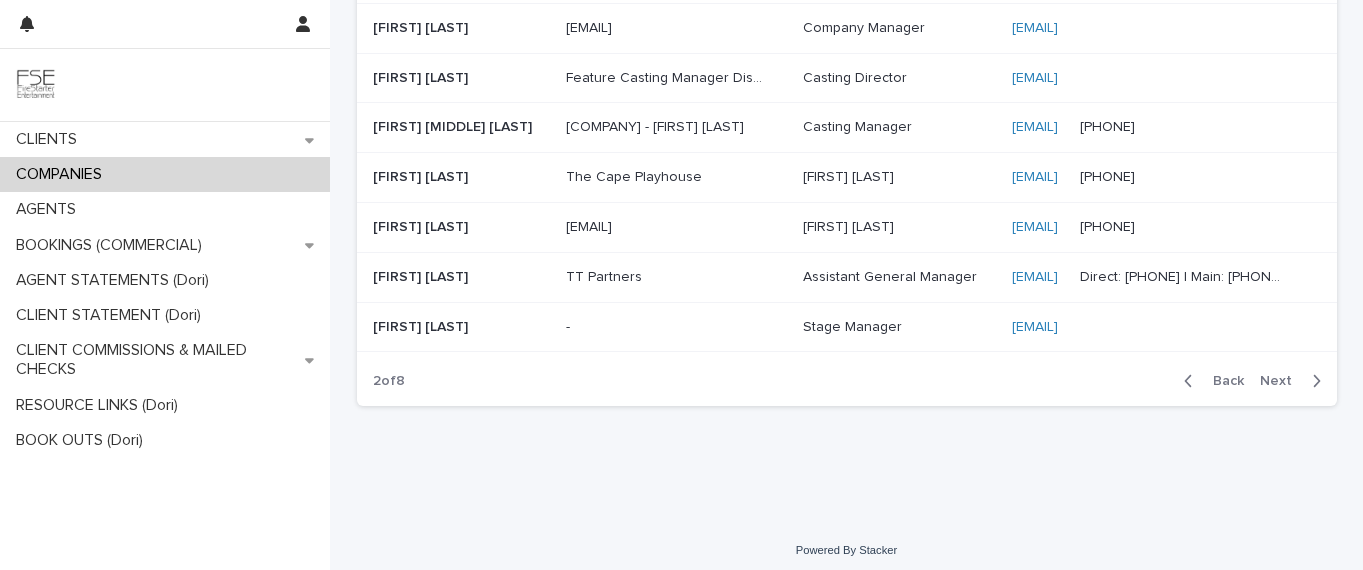 click on "Next" at bounding box center (1282, 381) 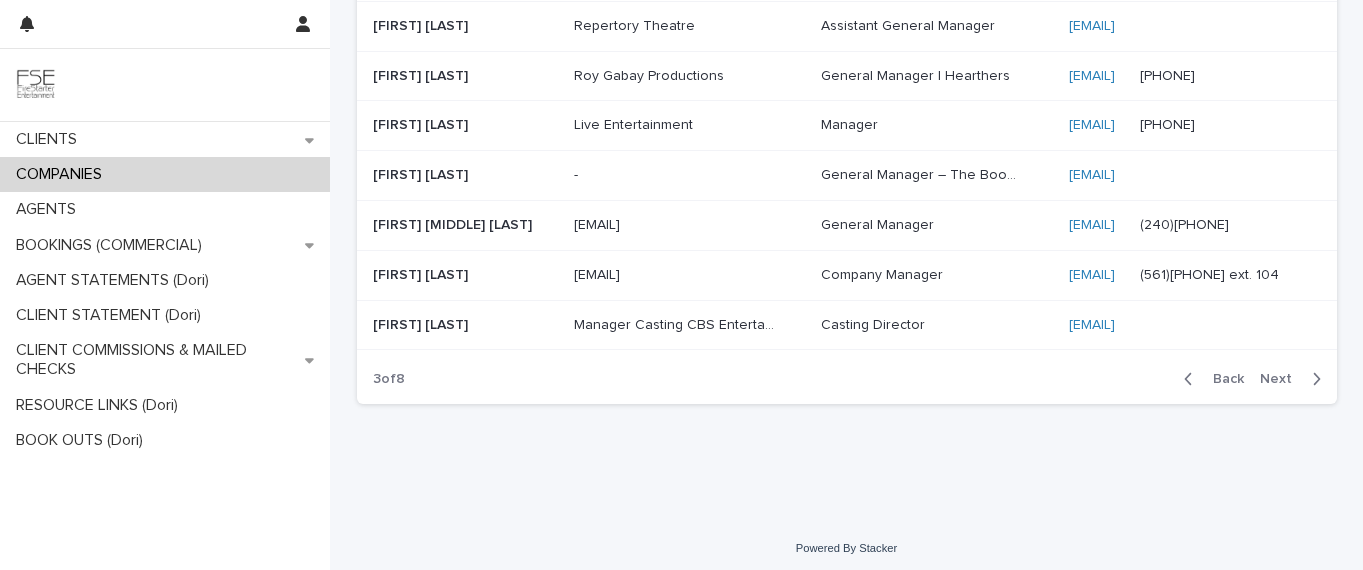 scroll, scrollTop: 277, scrollLeft: 0, axis: vertical 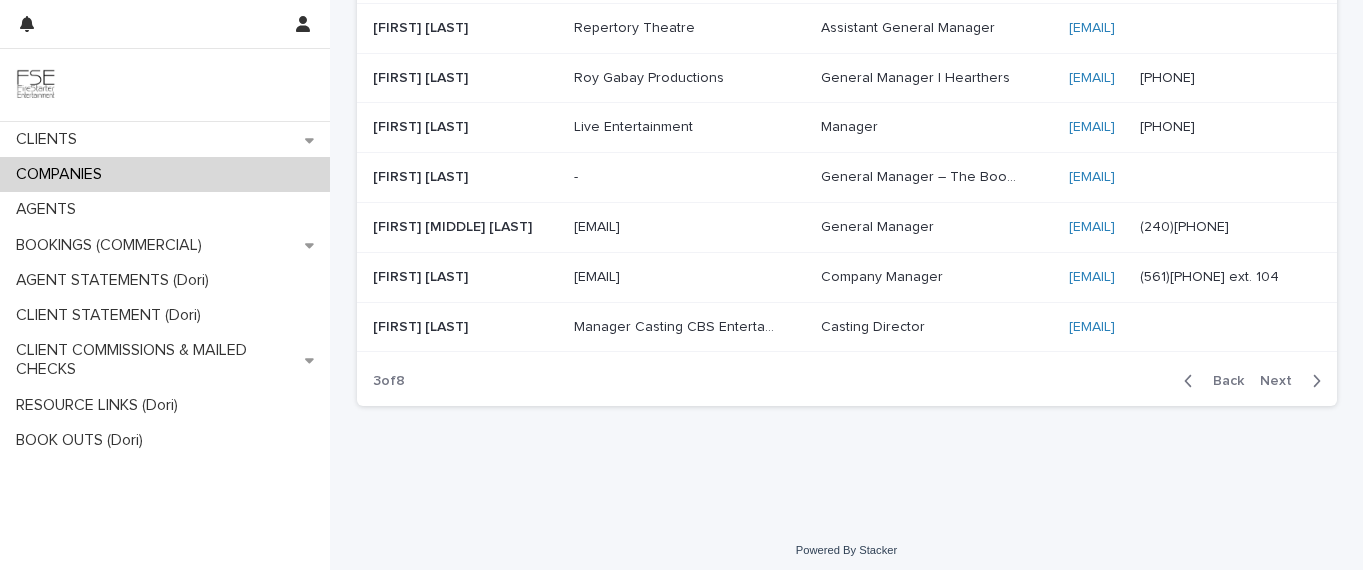 click on "Next" at bounding box center (1282, 381) 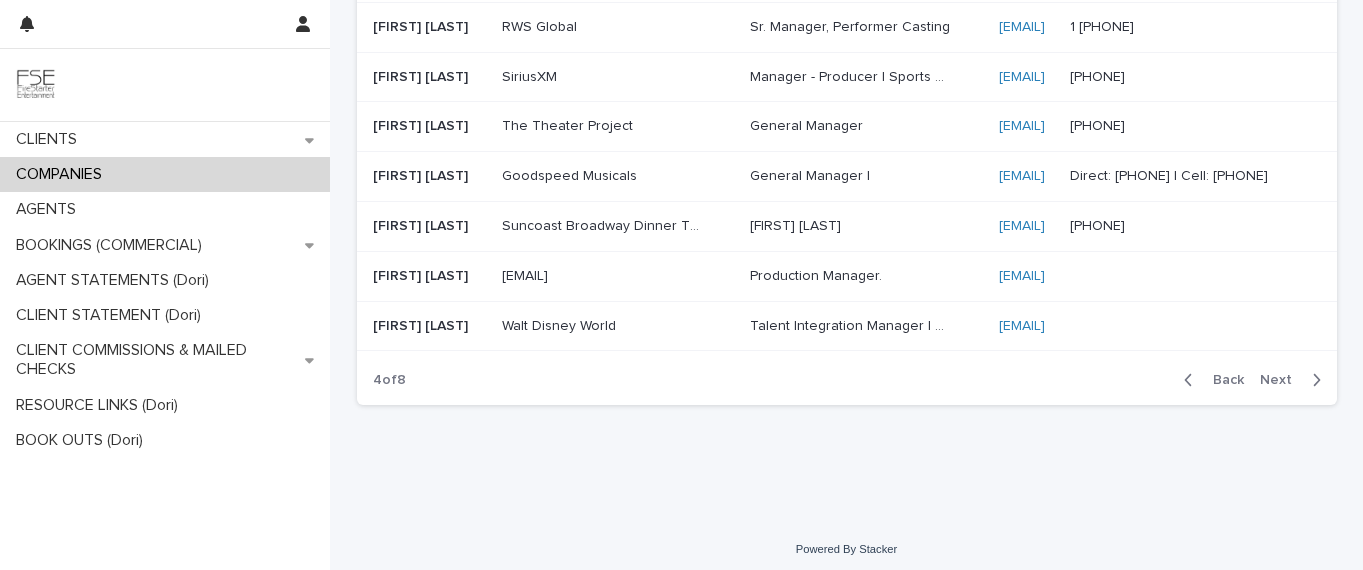 scroll, scrollTop: 277, scrollLeft: 0, axis: vertical 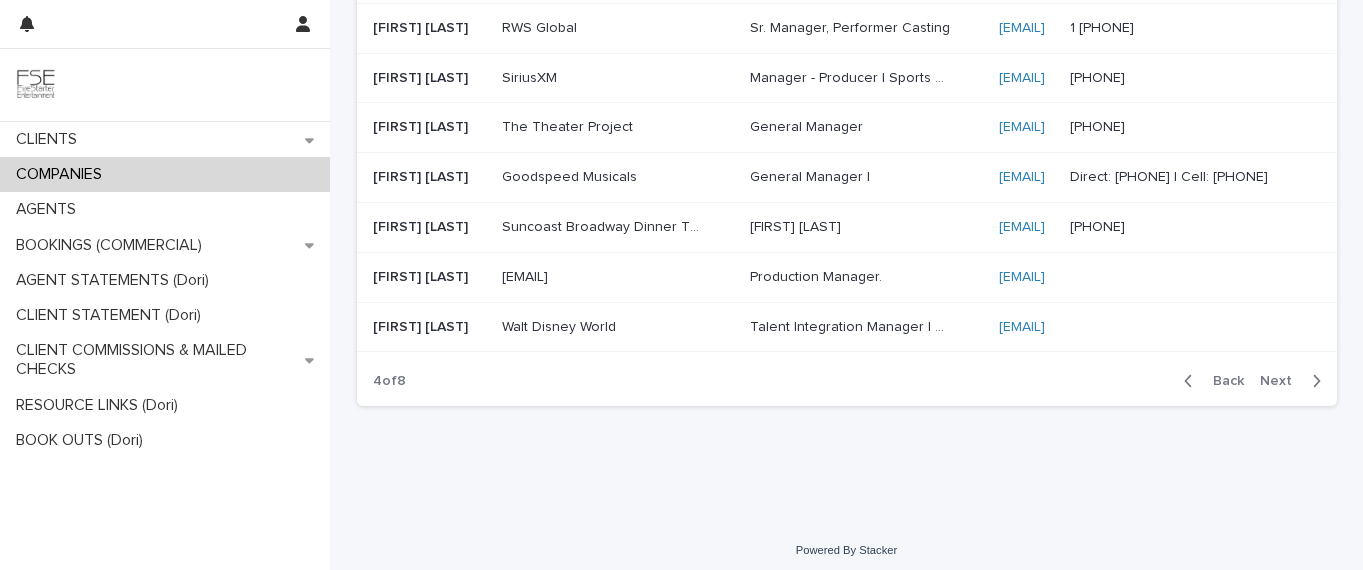 click on "Next" at bounding box center [1294, 381] 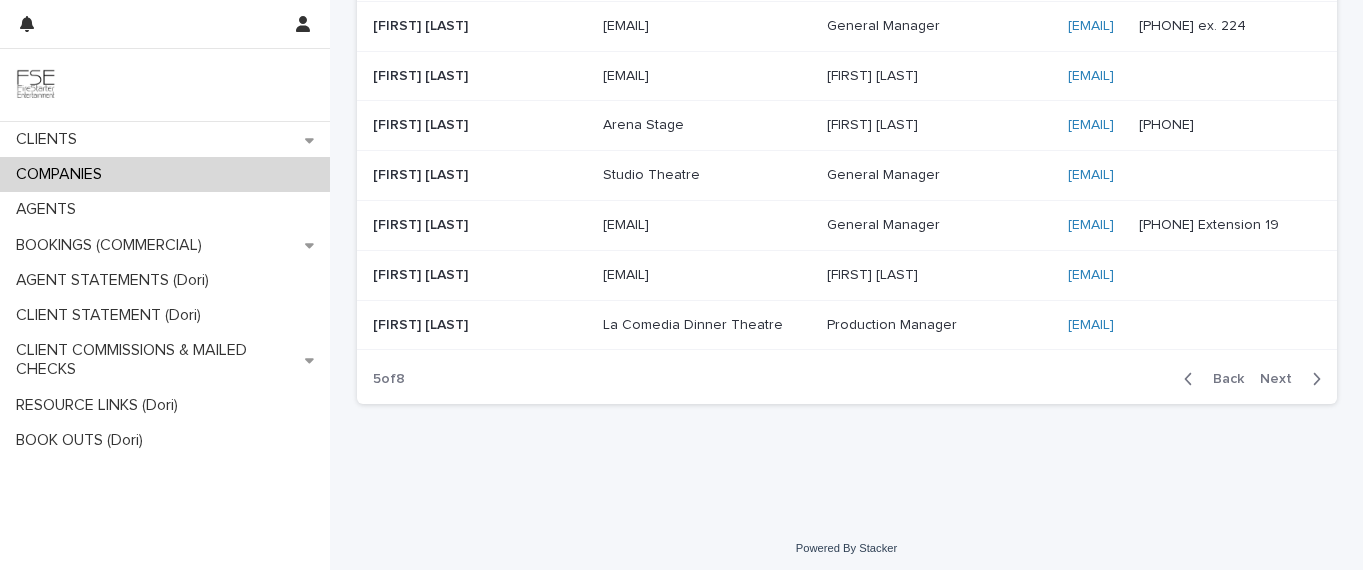 scroll, scrollTop: 277, scrollLeft: 0, axis: vertical 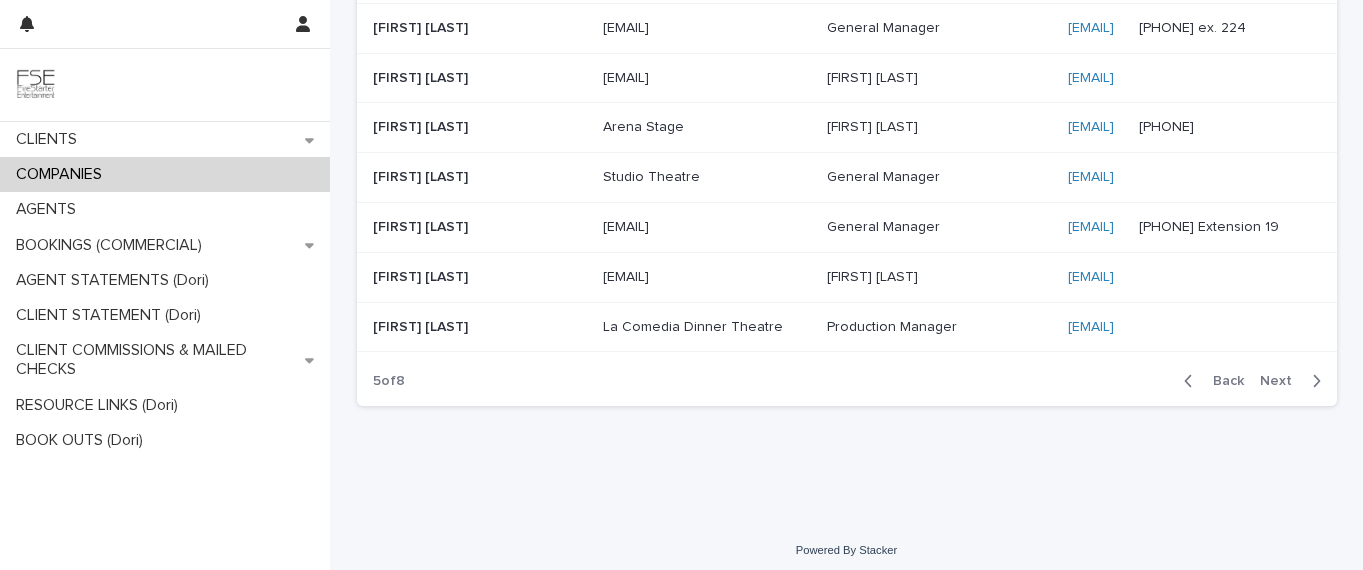 click on "Next" at bounding box center (1282, 381) 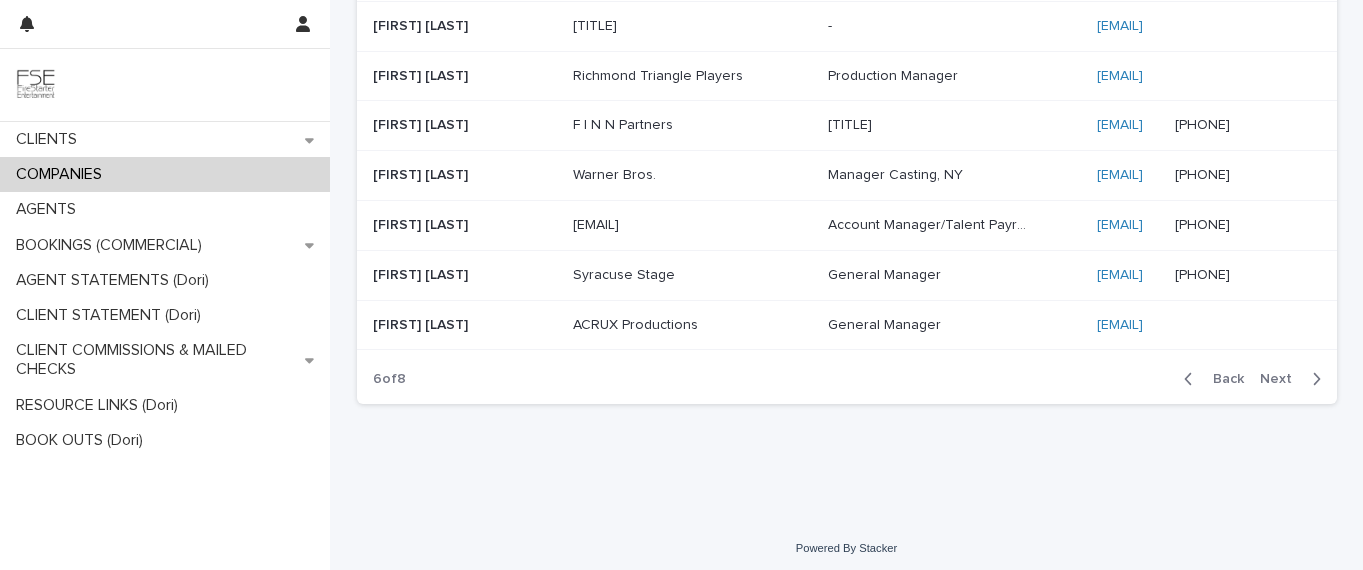 scroll, scrollTop: 277, scrollLeft: 0, axis: vertical 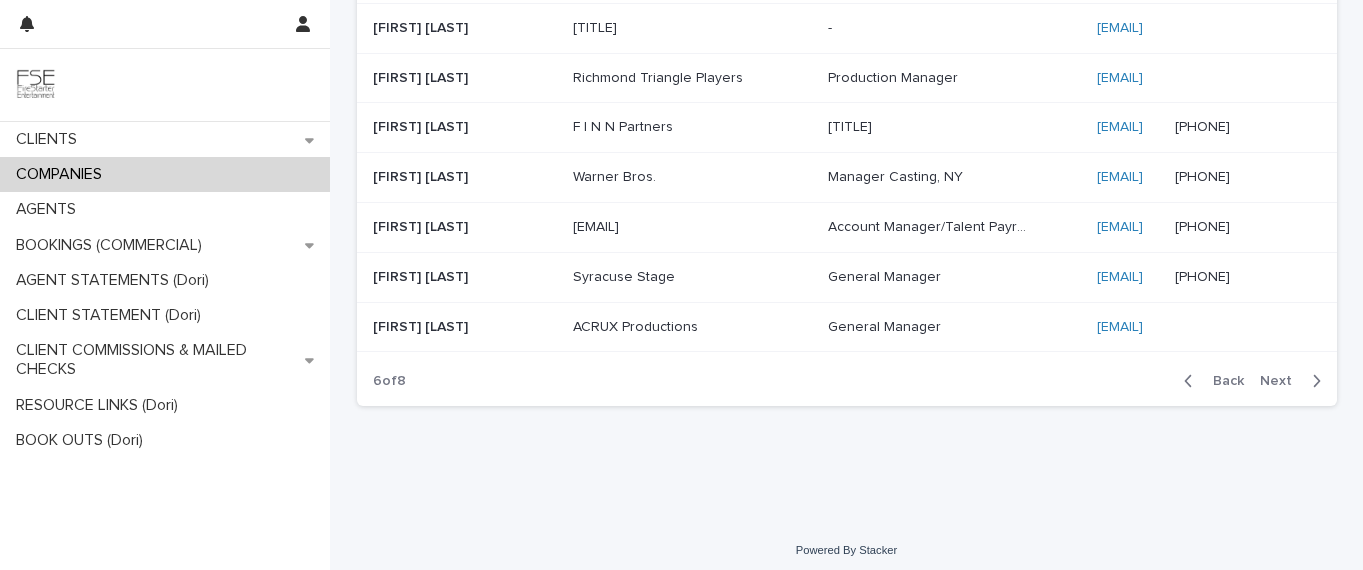 click on "Next" at bounding box center (1294, 381) 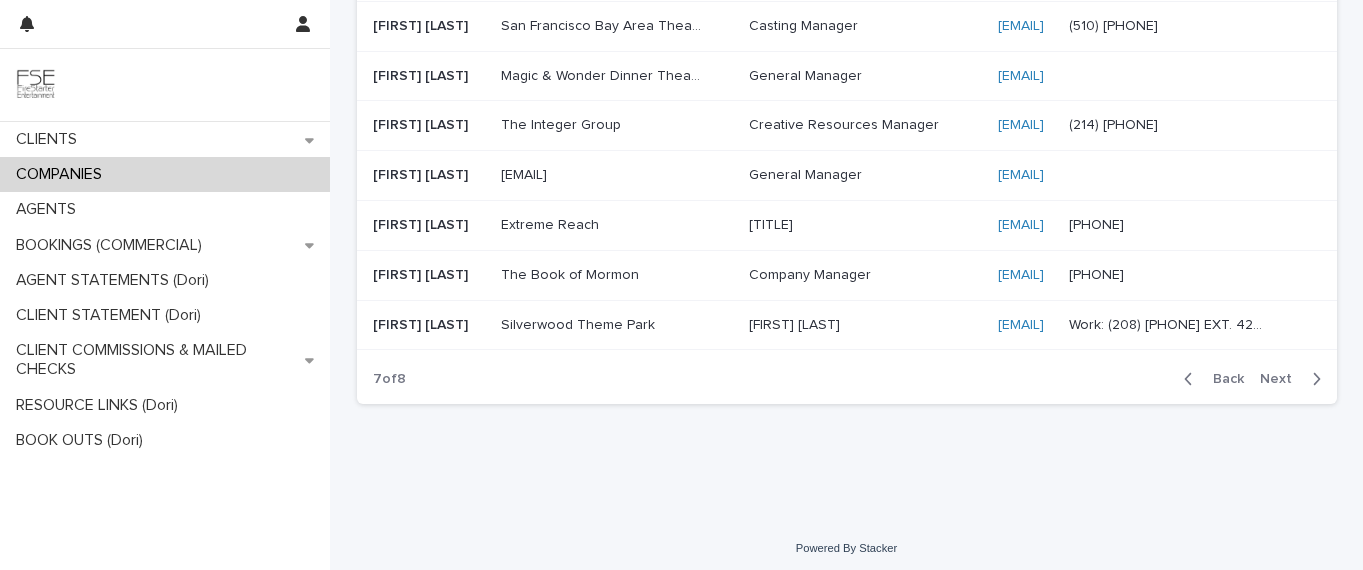 scroll, scrollTop: 277, scrollLeft: 0, axis: vertical 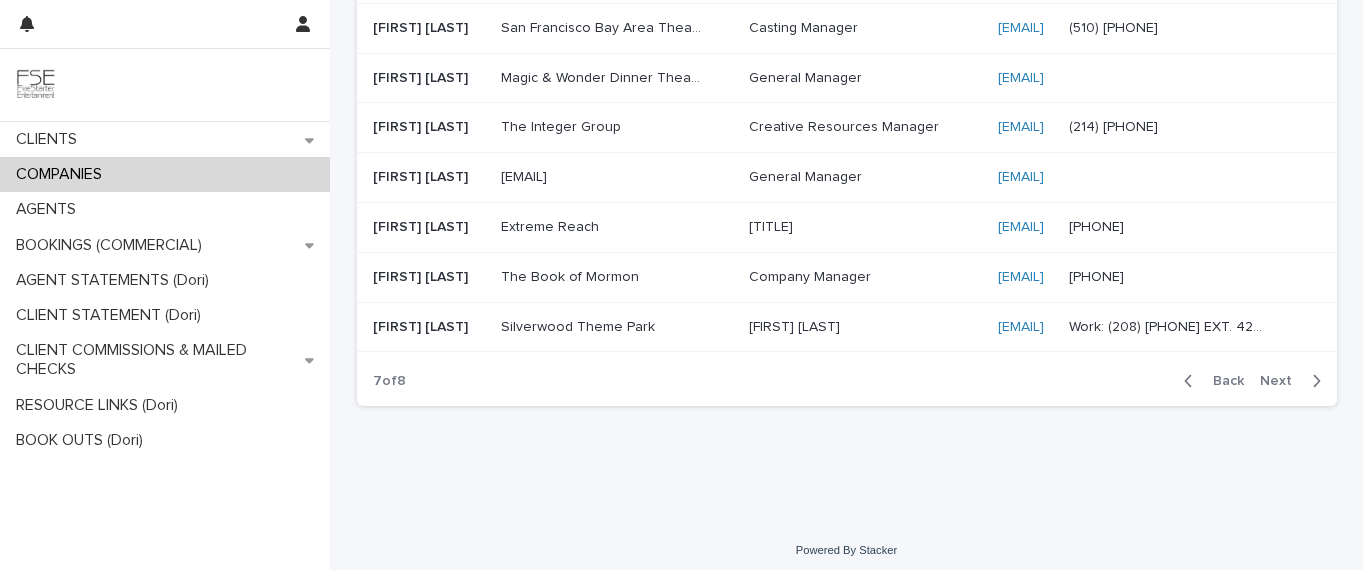 click on "Next" at bounding box center [1282, 381] 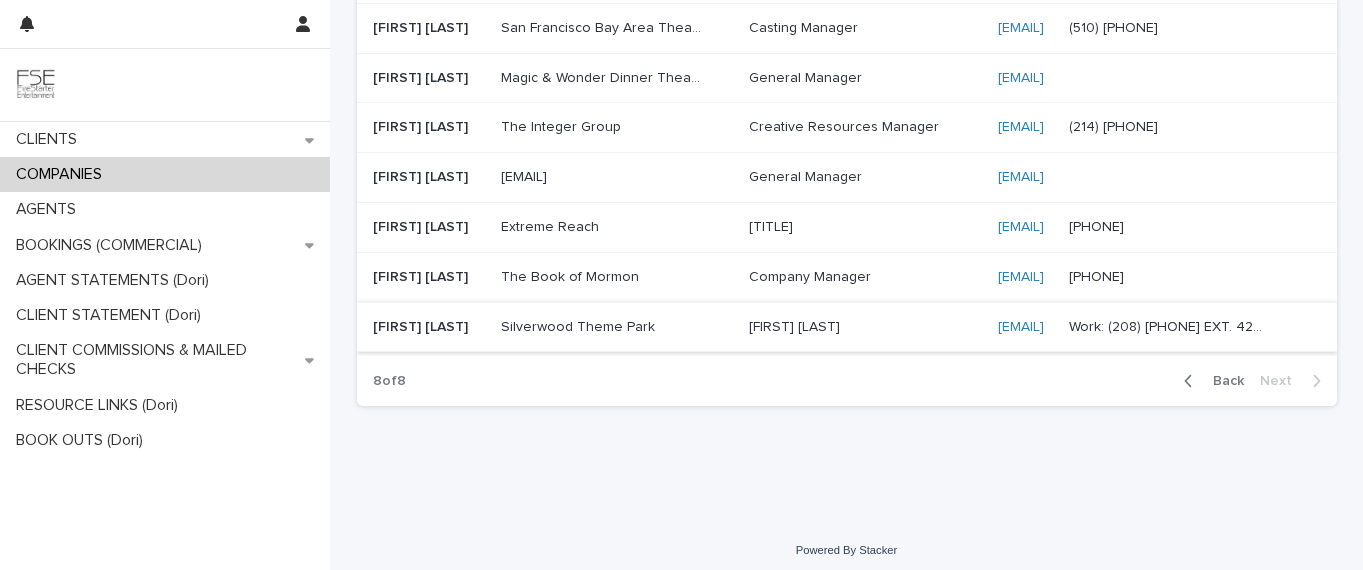 scroll, scrollTop: 0, scrollLeft: 0, axis: both 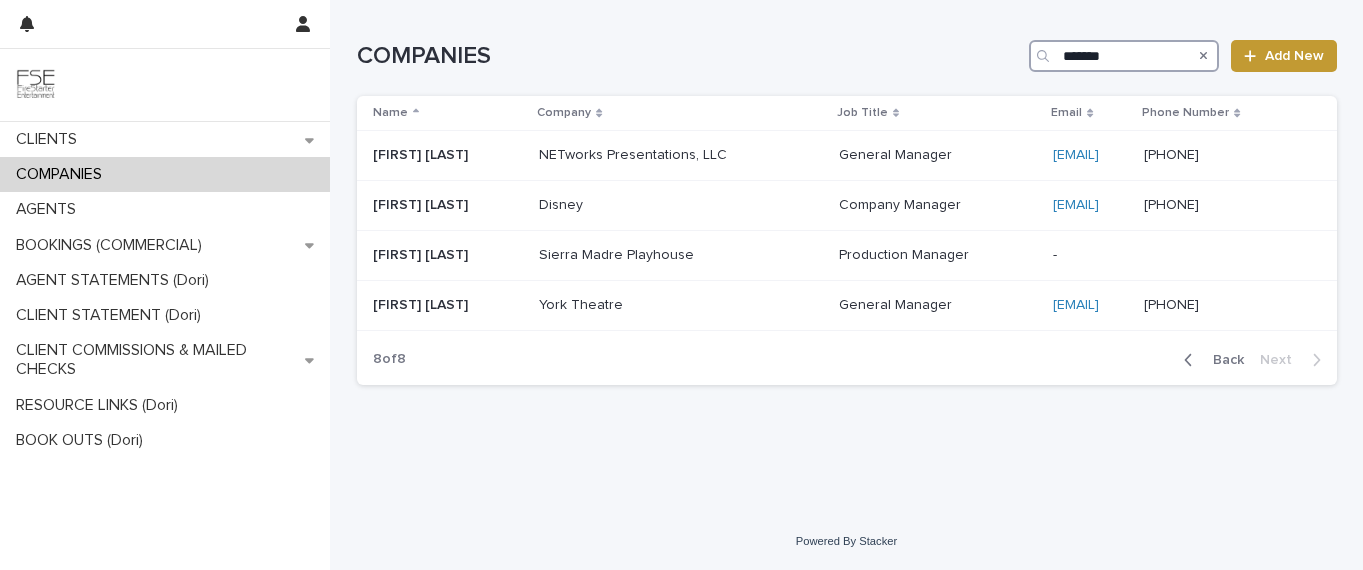 click on "*******" at bounding box center (1124, 56) 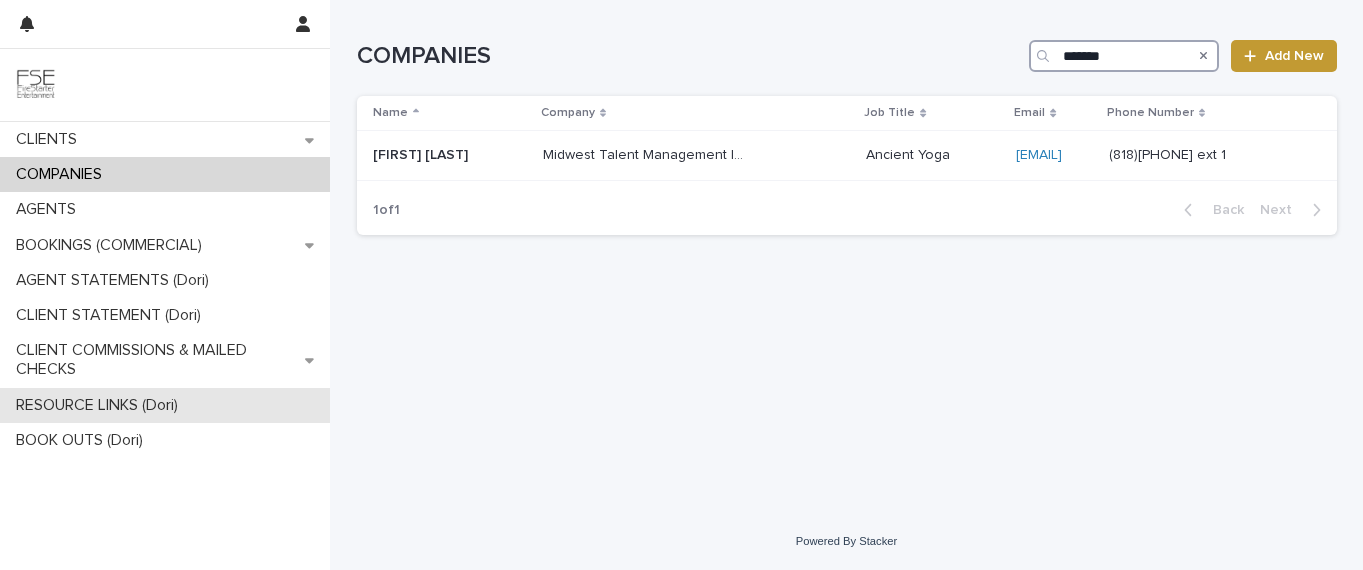 type on "*******" 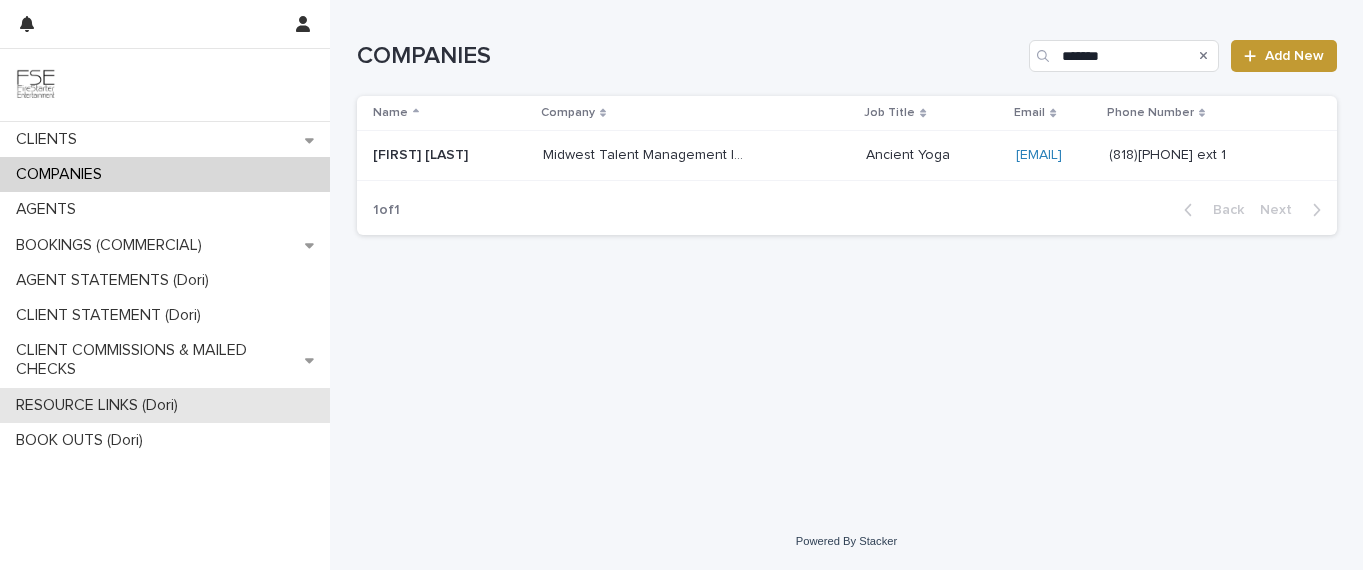 click on "RESOURCE LINKS (Dori)" at bounding box center (101, 405) 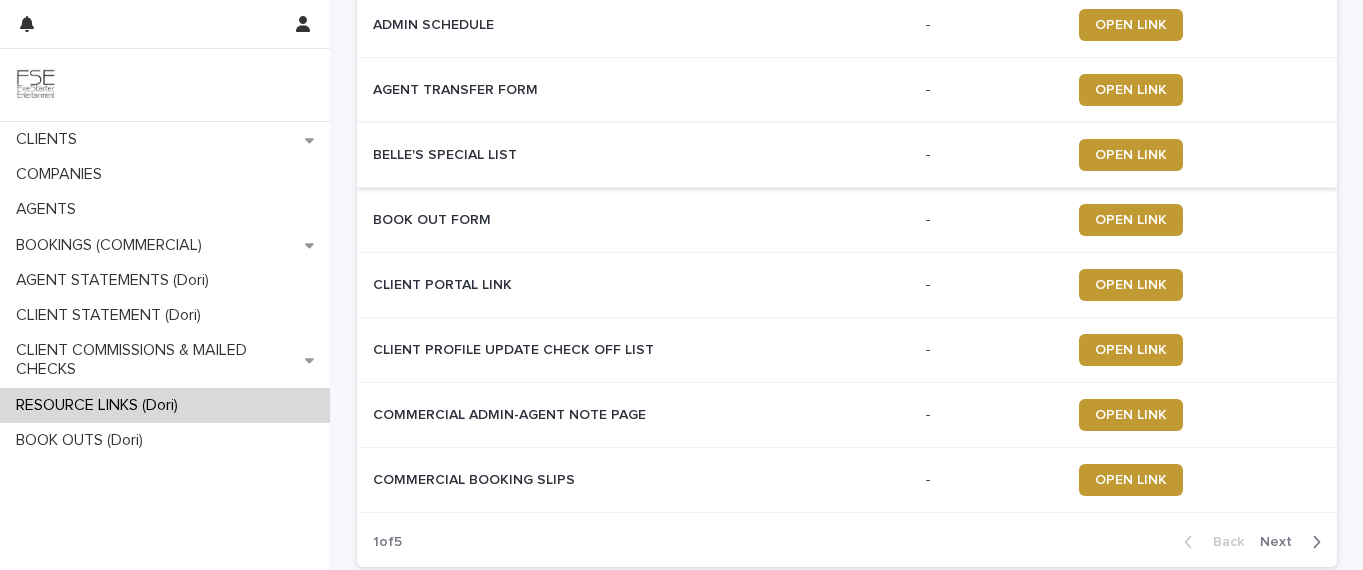 scroll, scrollTop: 269, scrollLeft: 0, axis: vertical 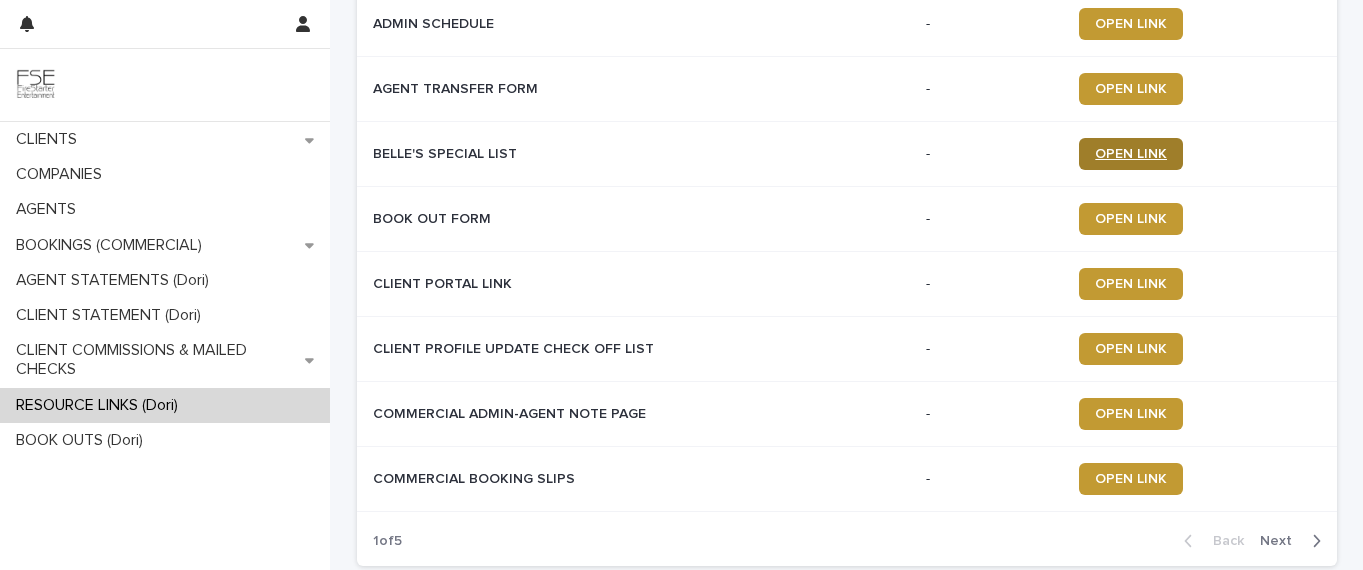 click on "OPEN LINK" at bounding box center [1131, 154] 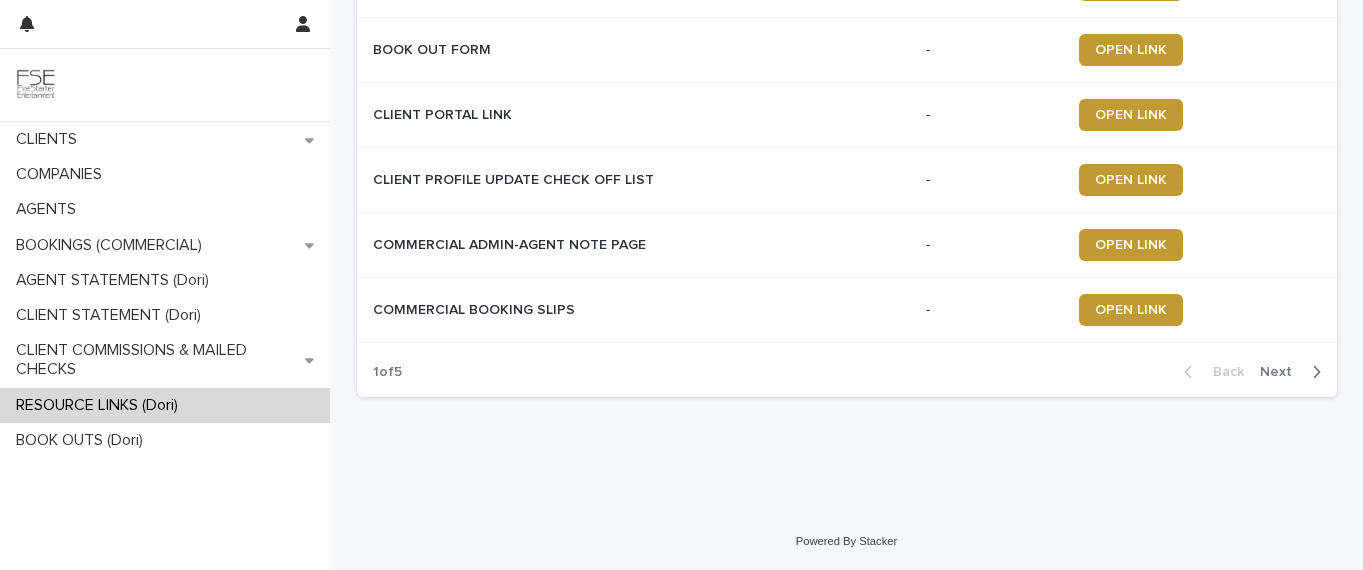 scroll, scrollTop: 437, scrollLeft: 0, axis: vertical 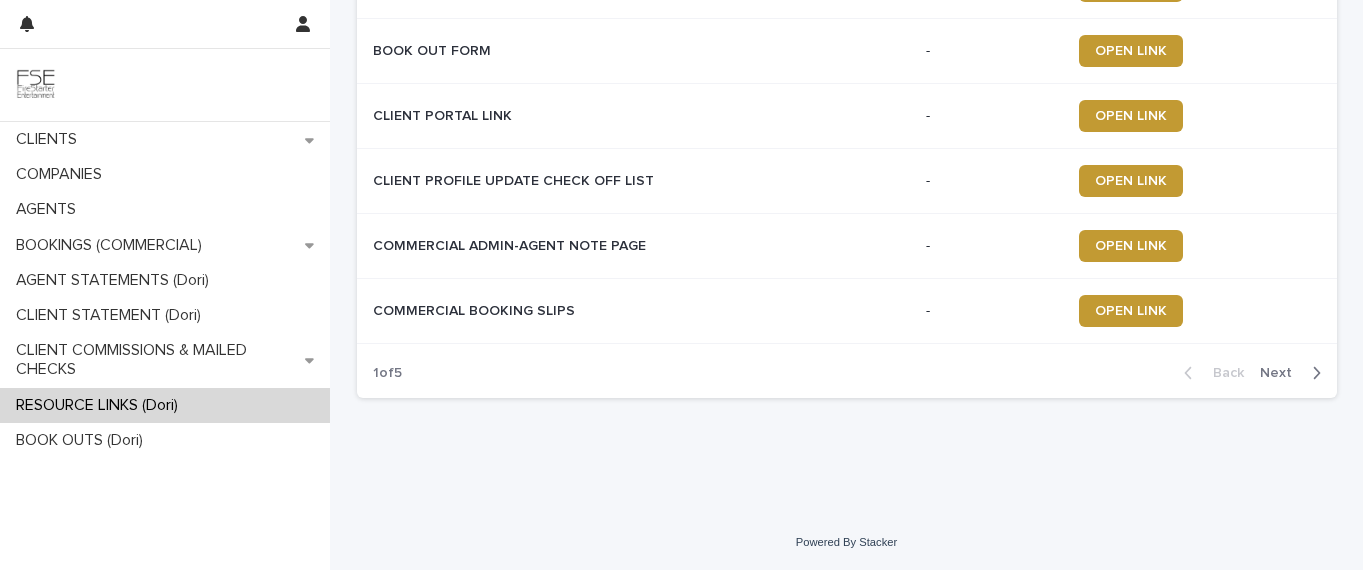 click on "Next" at bounding box center [1282, 373] 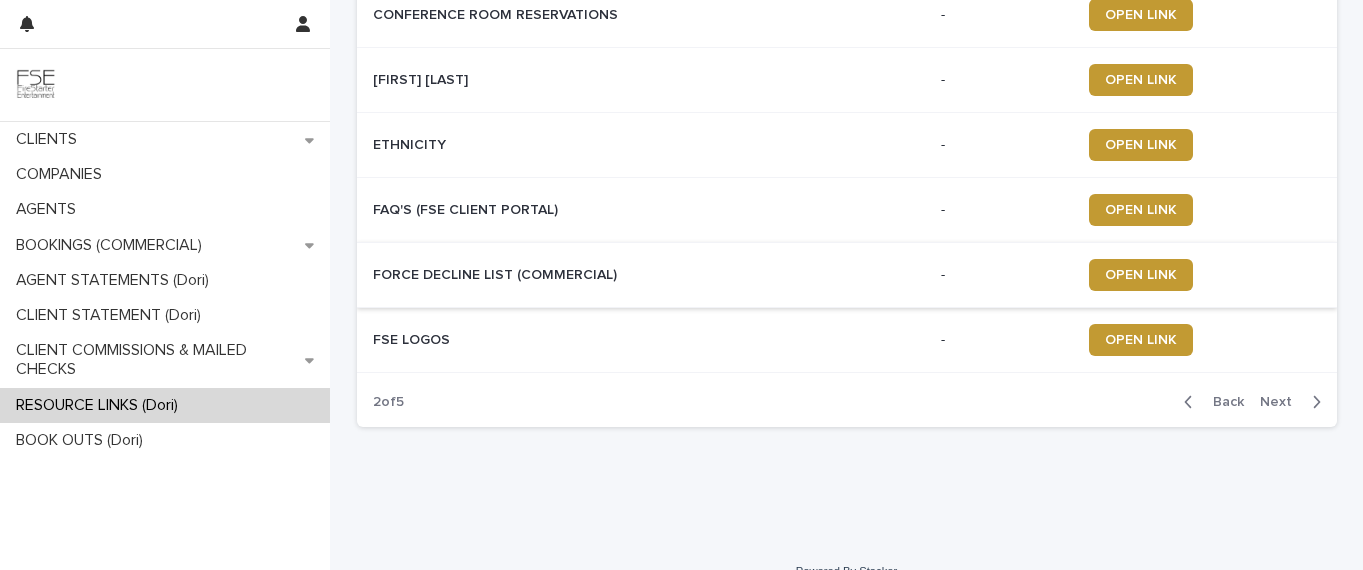 scroll, scrollTop: 417, scrollLeft: 0, axis: vertical 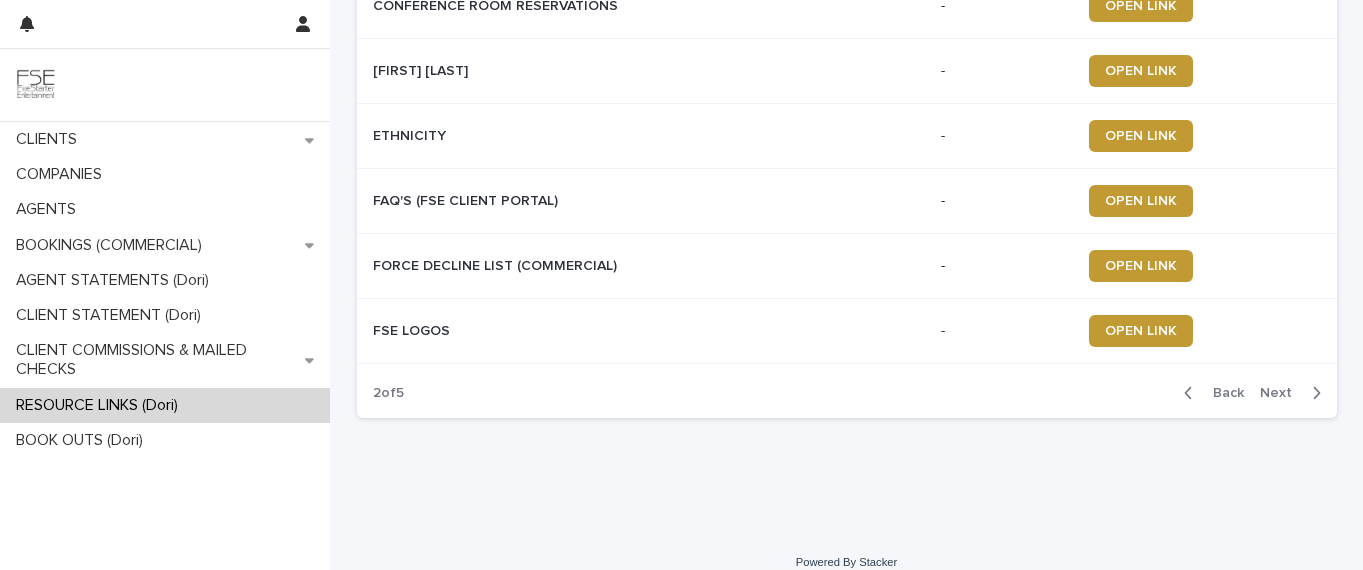 click on "Next" at bounding box center (1282, 393) 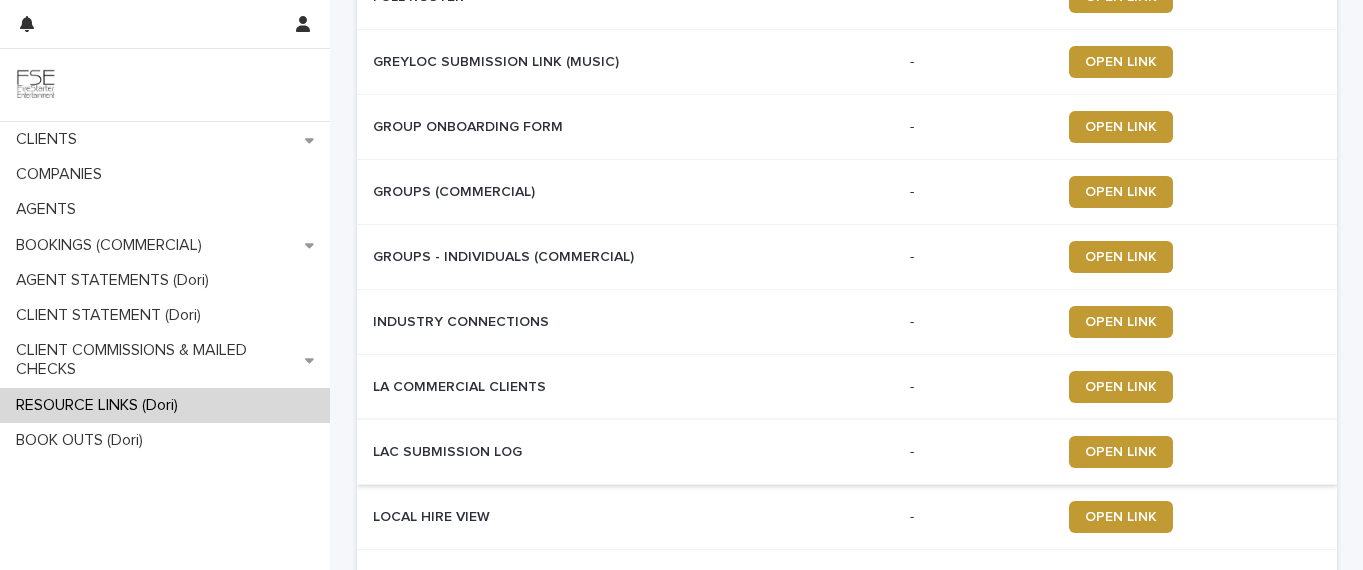 scroll, scrollTop: 225, scrollLeft: 0, axis: vertical 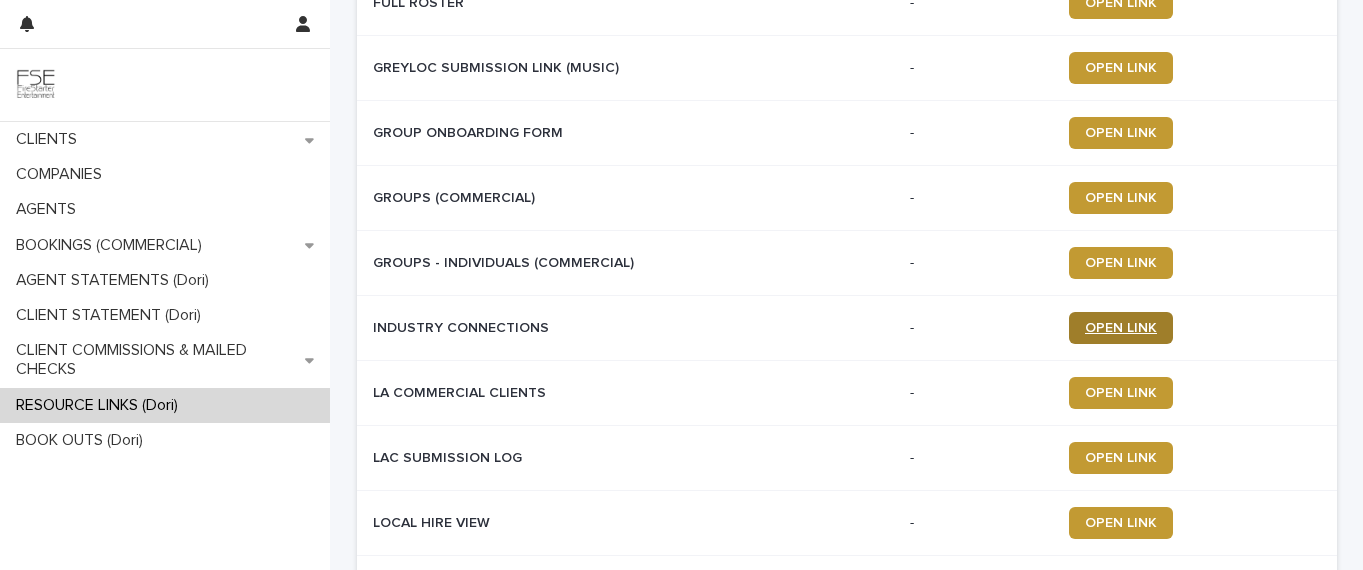 click on "OPEN LINK" at bounding box center (1121, 328) 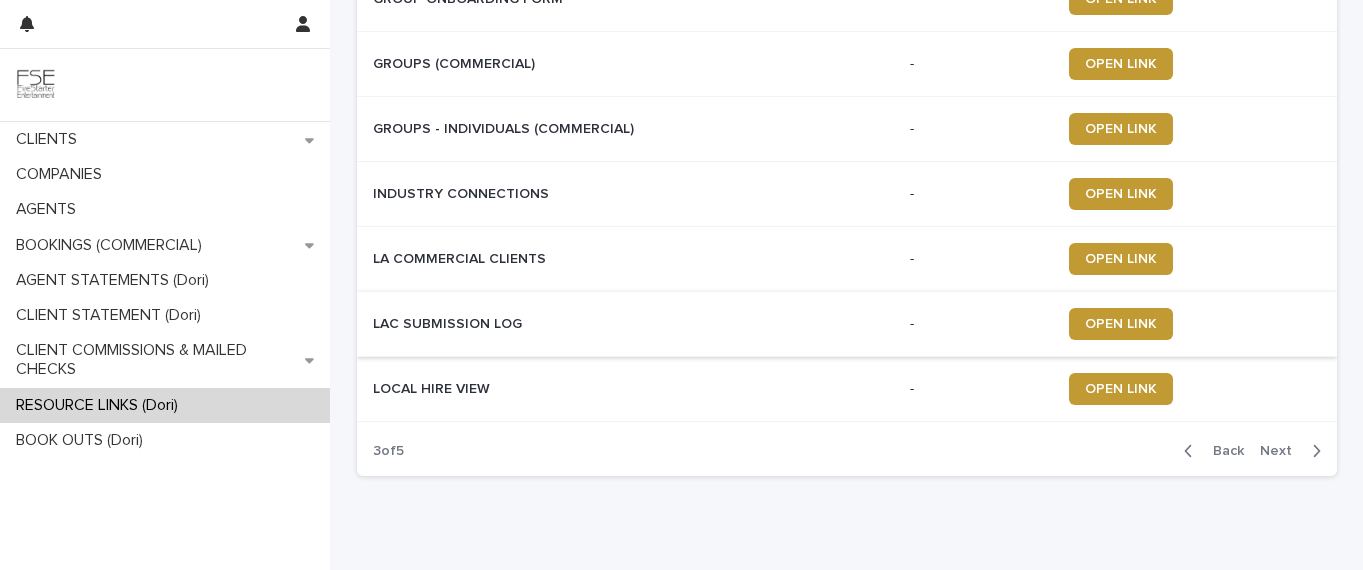 scroll, scrollTop: 365, scrollLeft: 0, axis: vertical 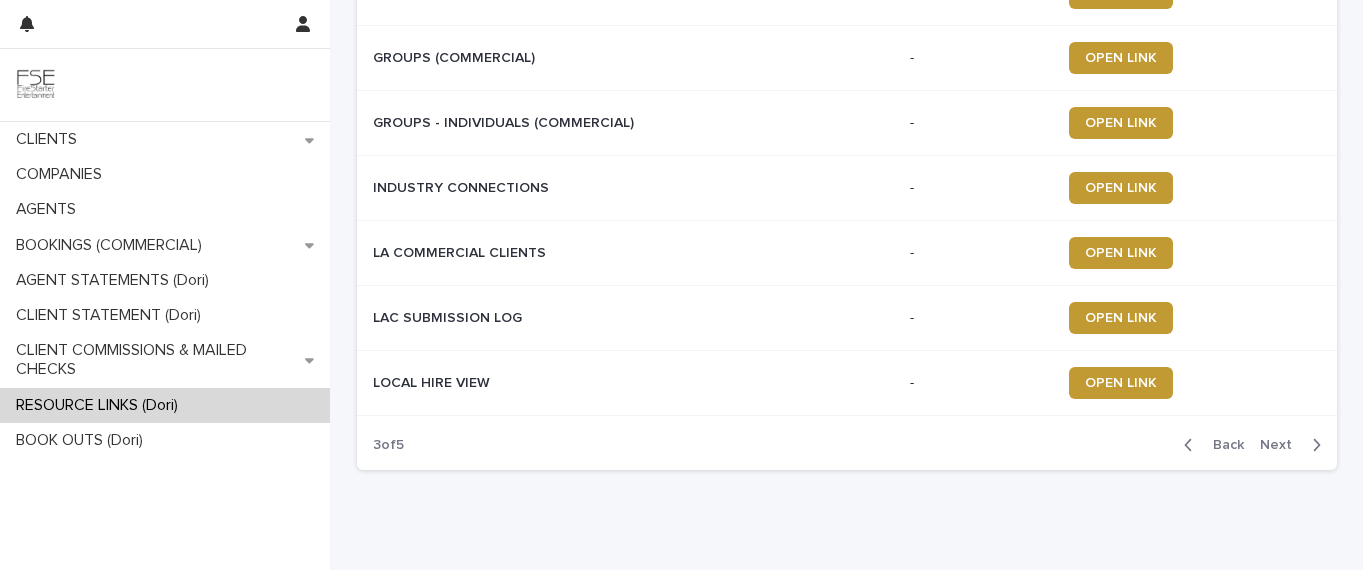 click on "Next" at bounding box center (1282, 445) 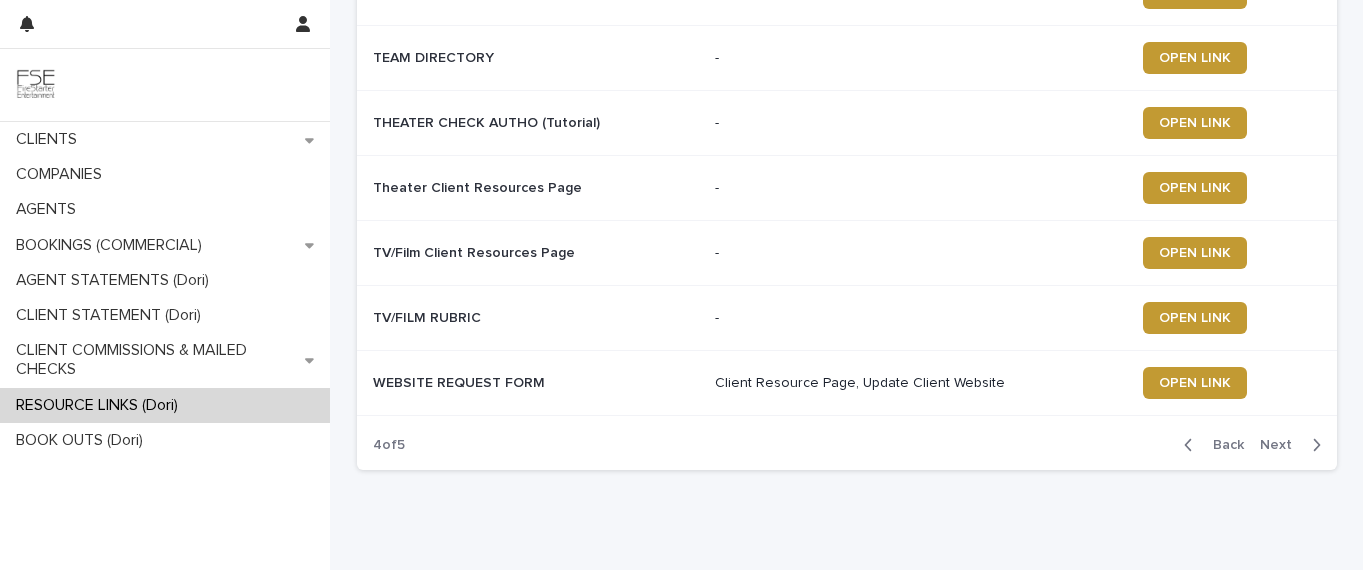 click on "Next" at bounding box center (1282, 445) 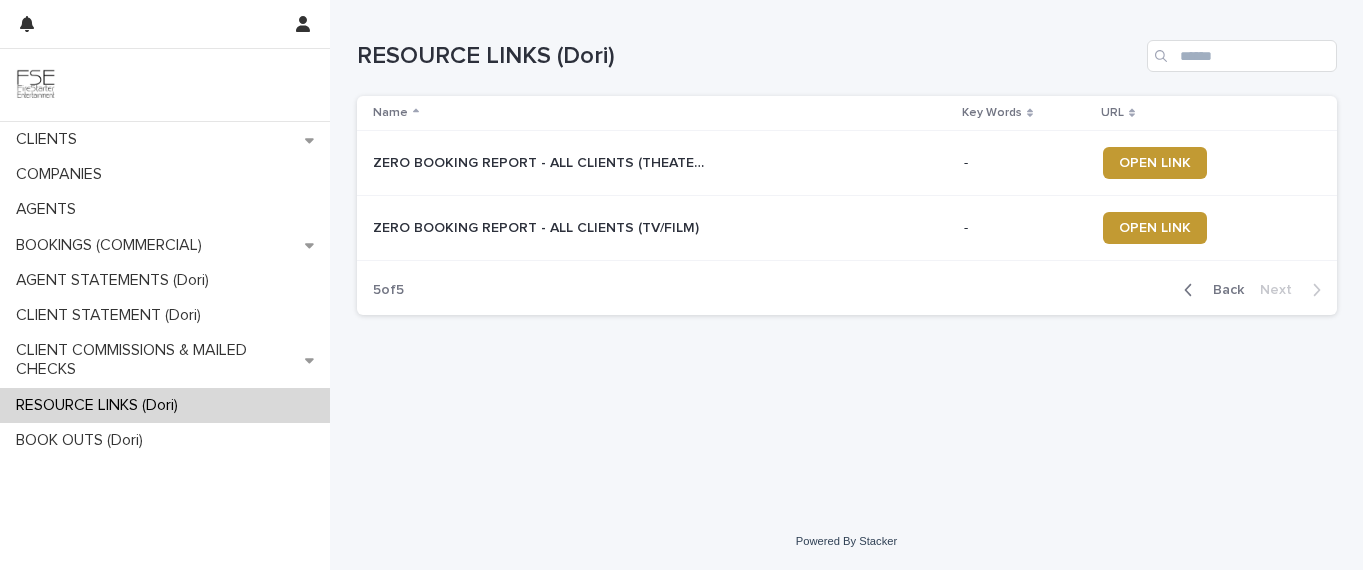 scroll, scrollTop: 0, scrollLeft: 0, axis: both 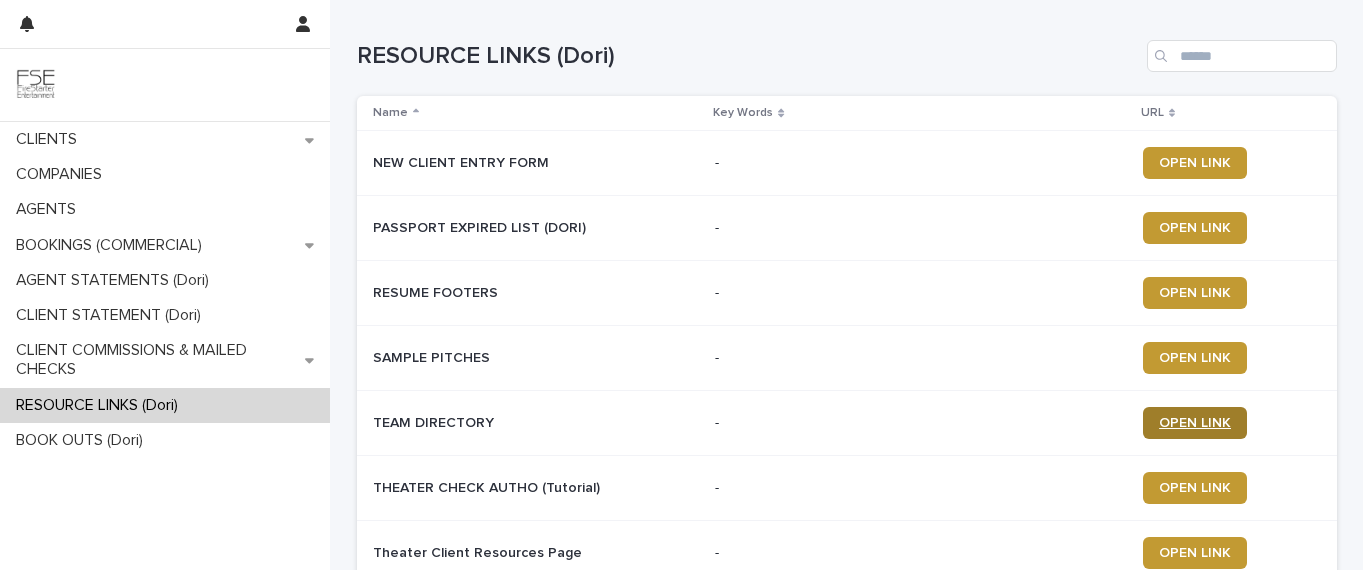 click on "OPEN LINK" at bounding box center (1195, 423) 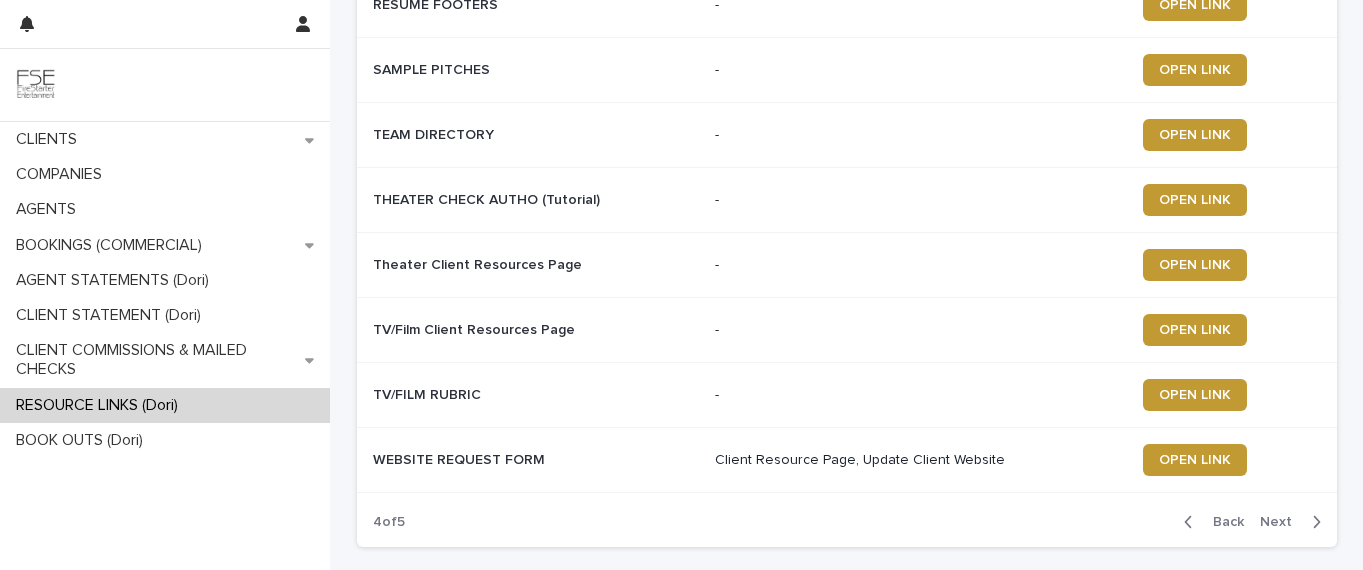 scroll, scrollTop: 289, scrollLeft: 0, axis: vertical 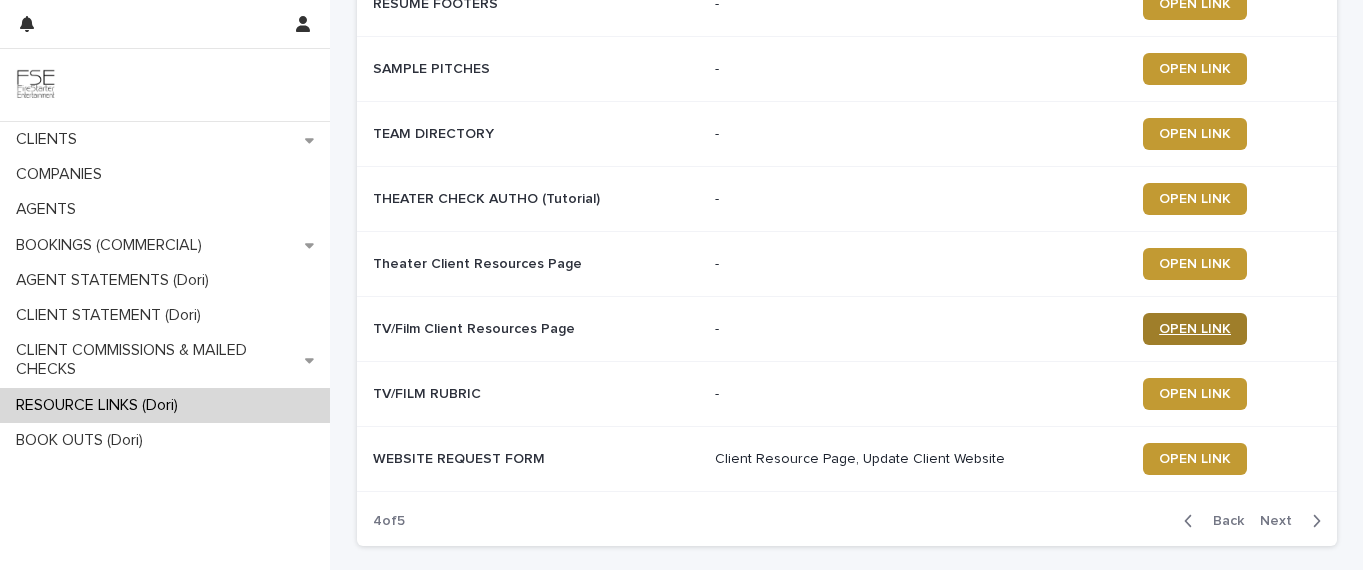 click on "OPEN LINK" at bounding box center (1195, 329) 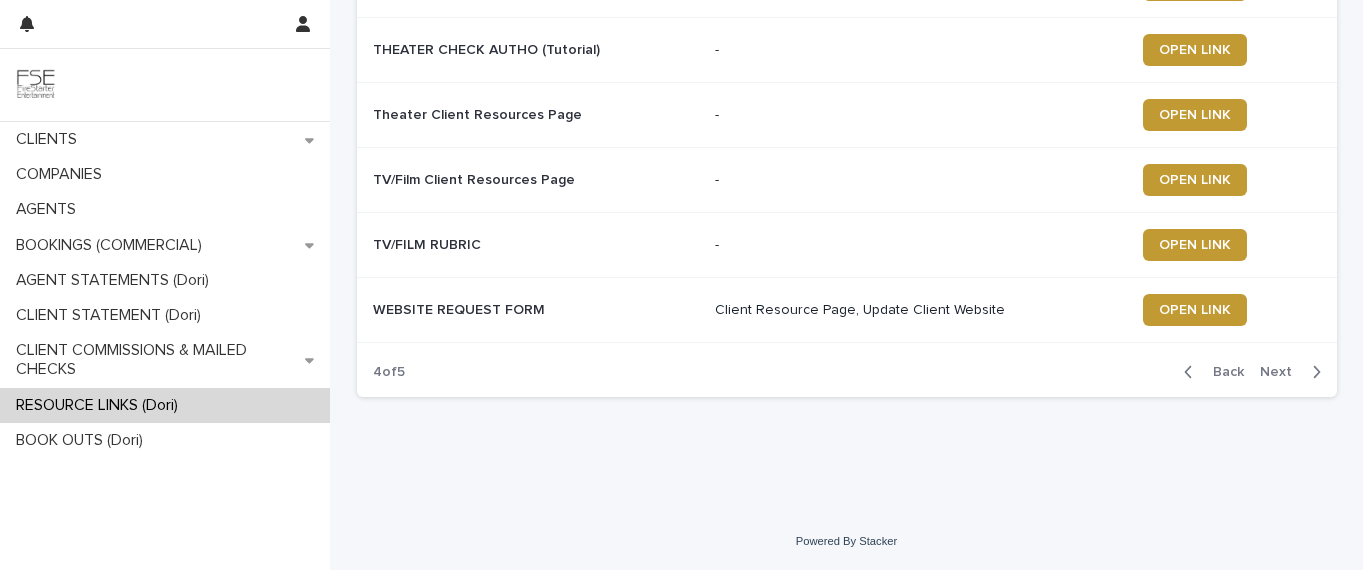 scroll, scrollTop: 437, scrollLeft: 0, axis: vertical 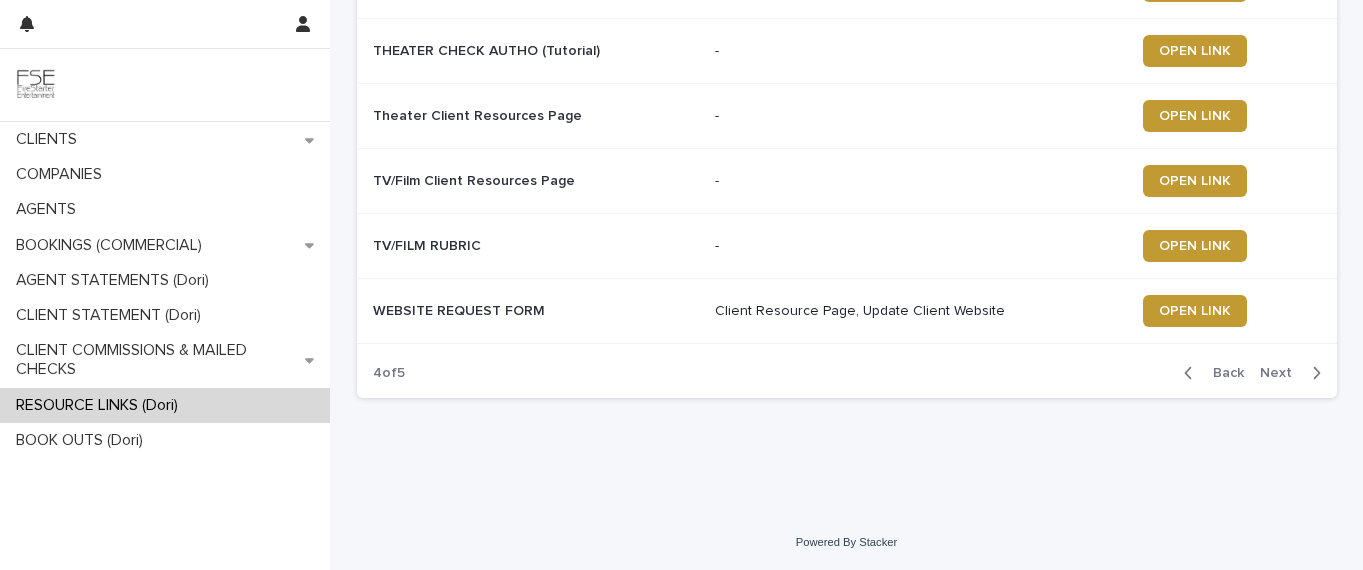 click on "Back" at bounding box center (1222, 373) 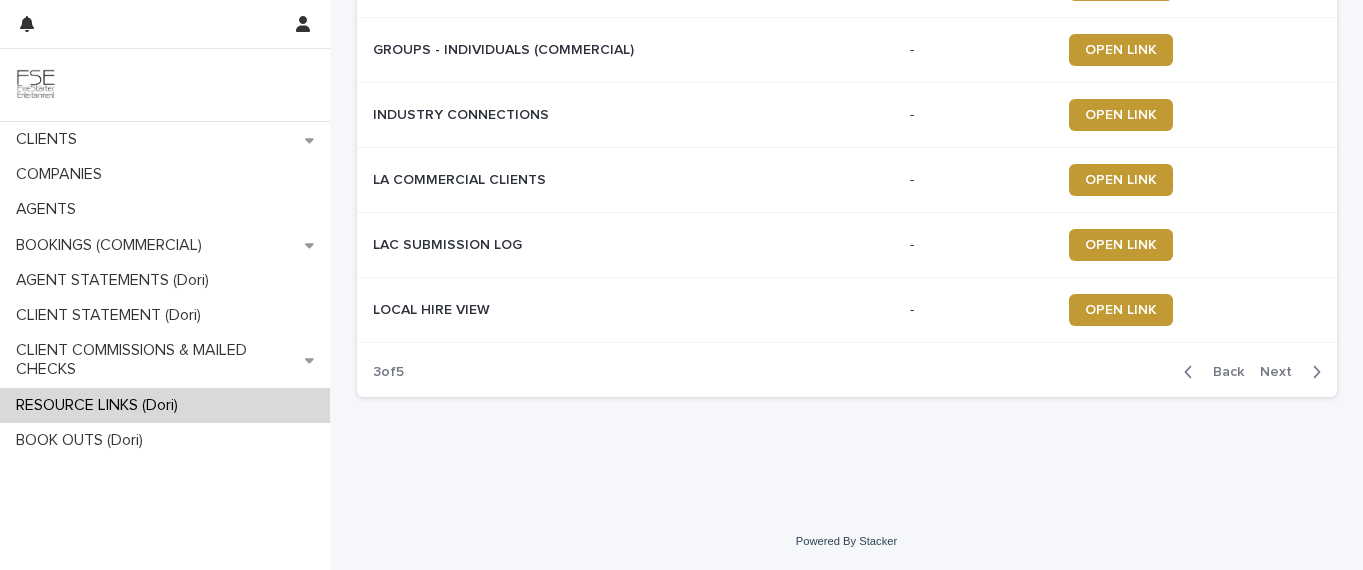 scroll, scrollTop: 437, scrollLeft: 0, axis: vertical 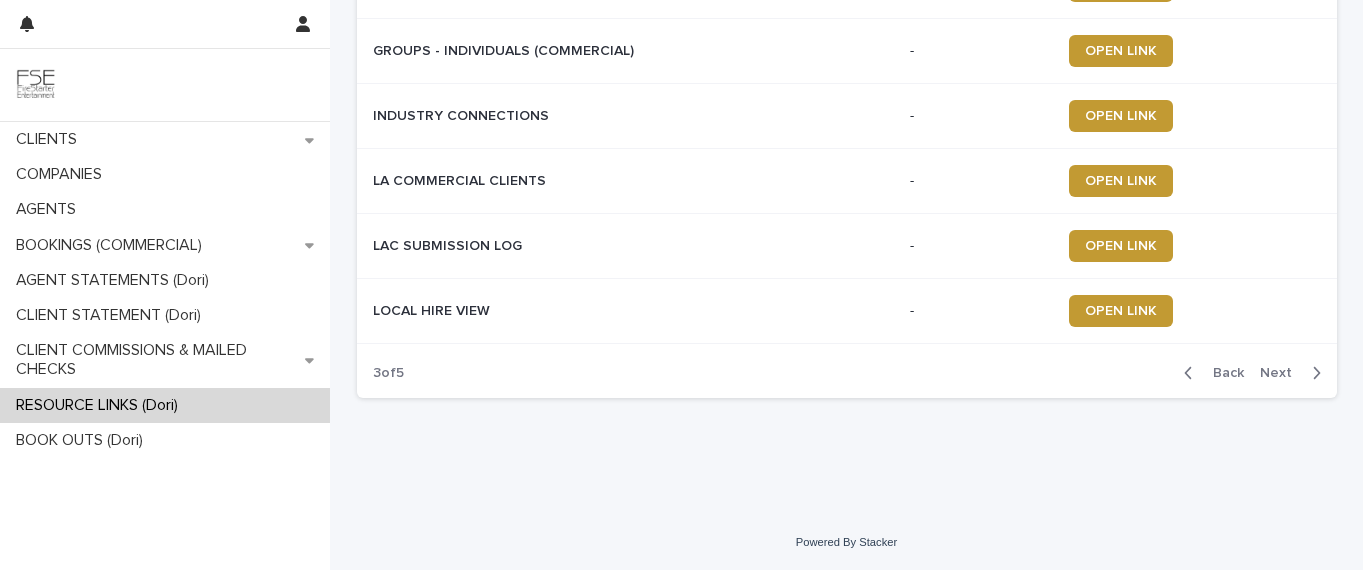 click on "Back" at bounding box center (1222, 373) 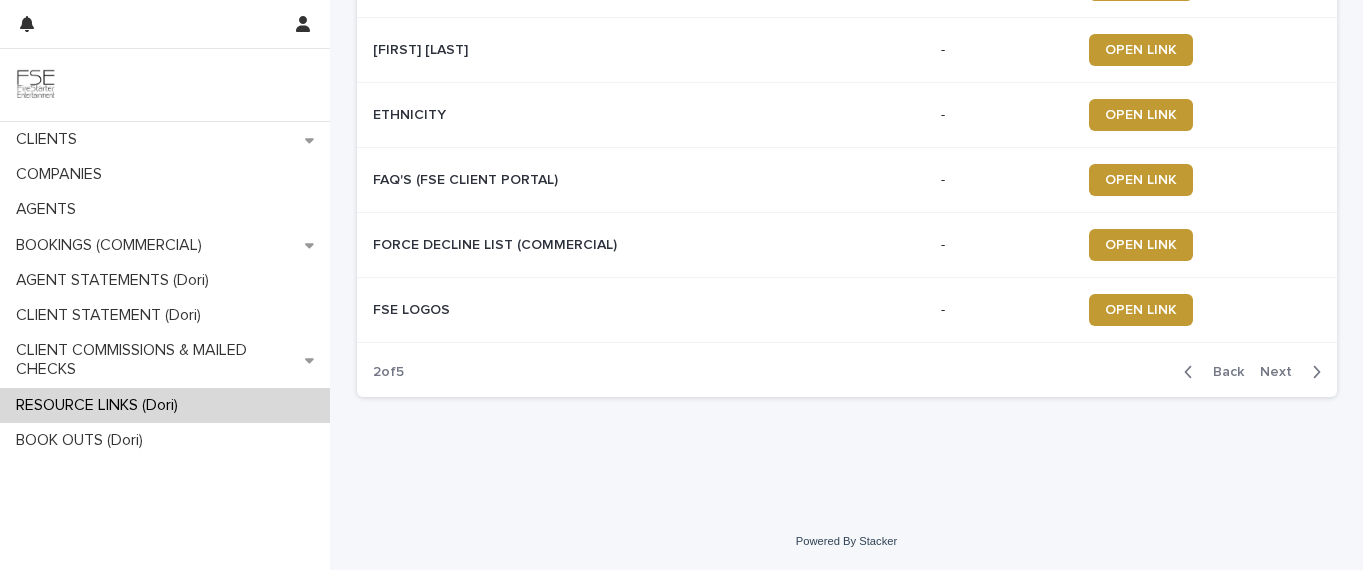 scroll, scrollTop: 437, scrollLeft: 0, axis: vertical 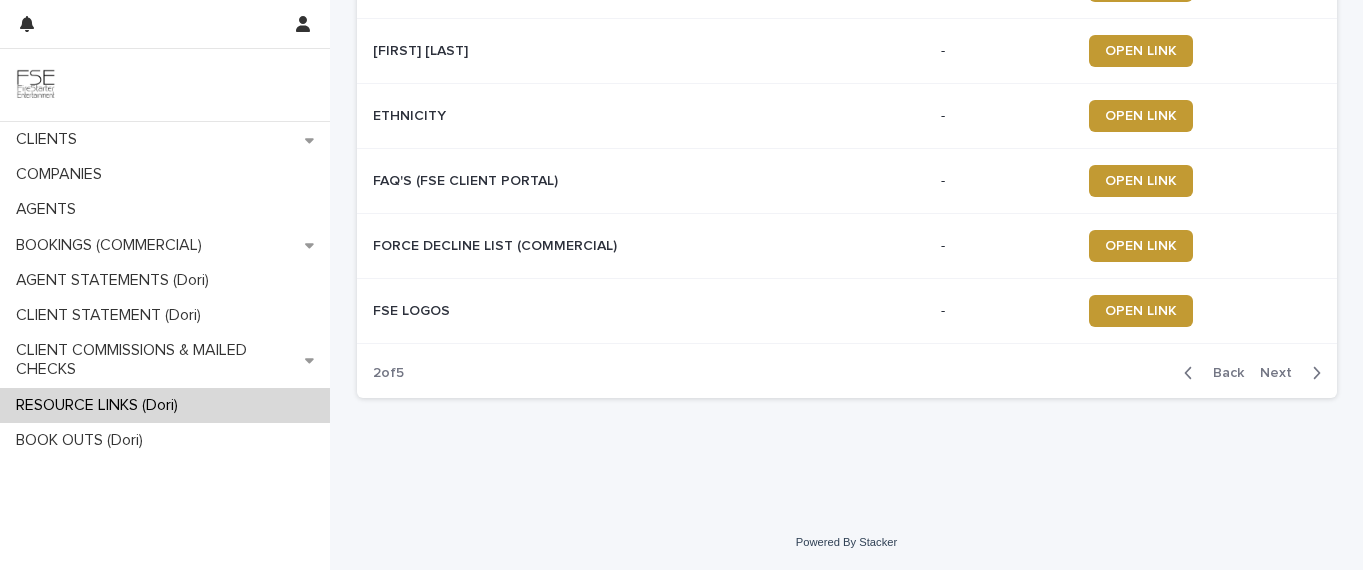 click on "Back" at bounding box center (1222, 373) 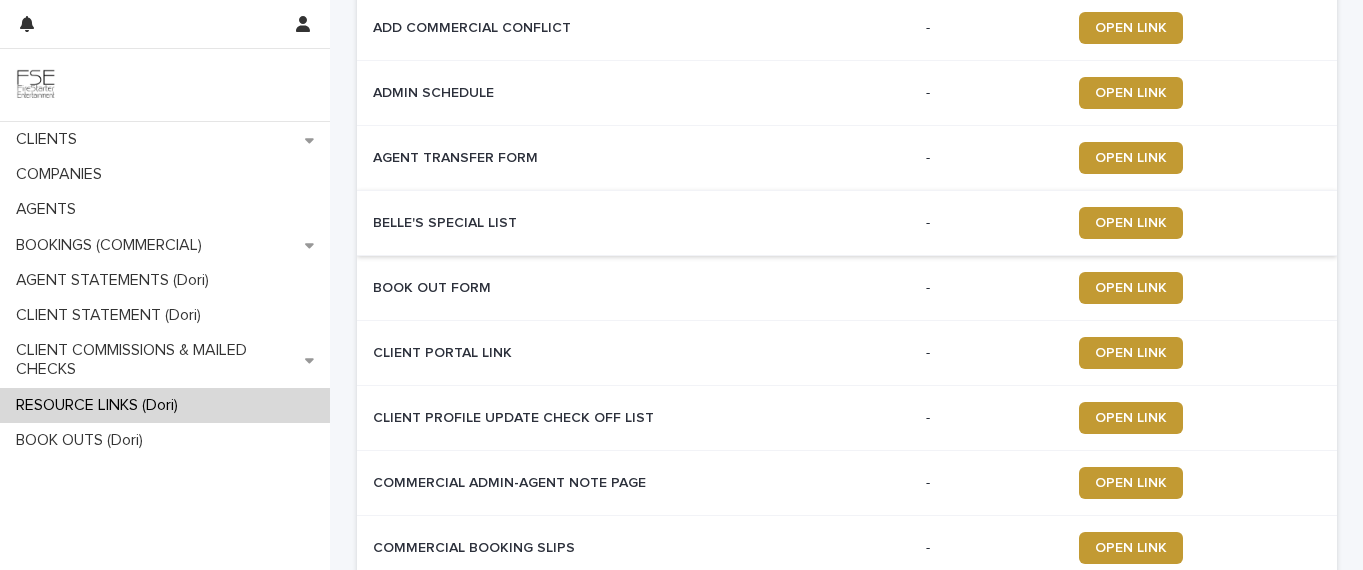 scroll, scrollTop: 219, scrollLeft: 0, axis: vertical 